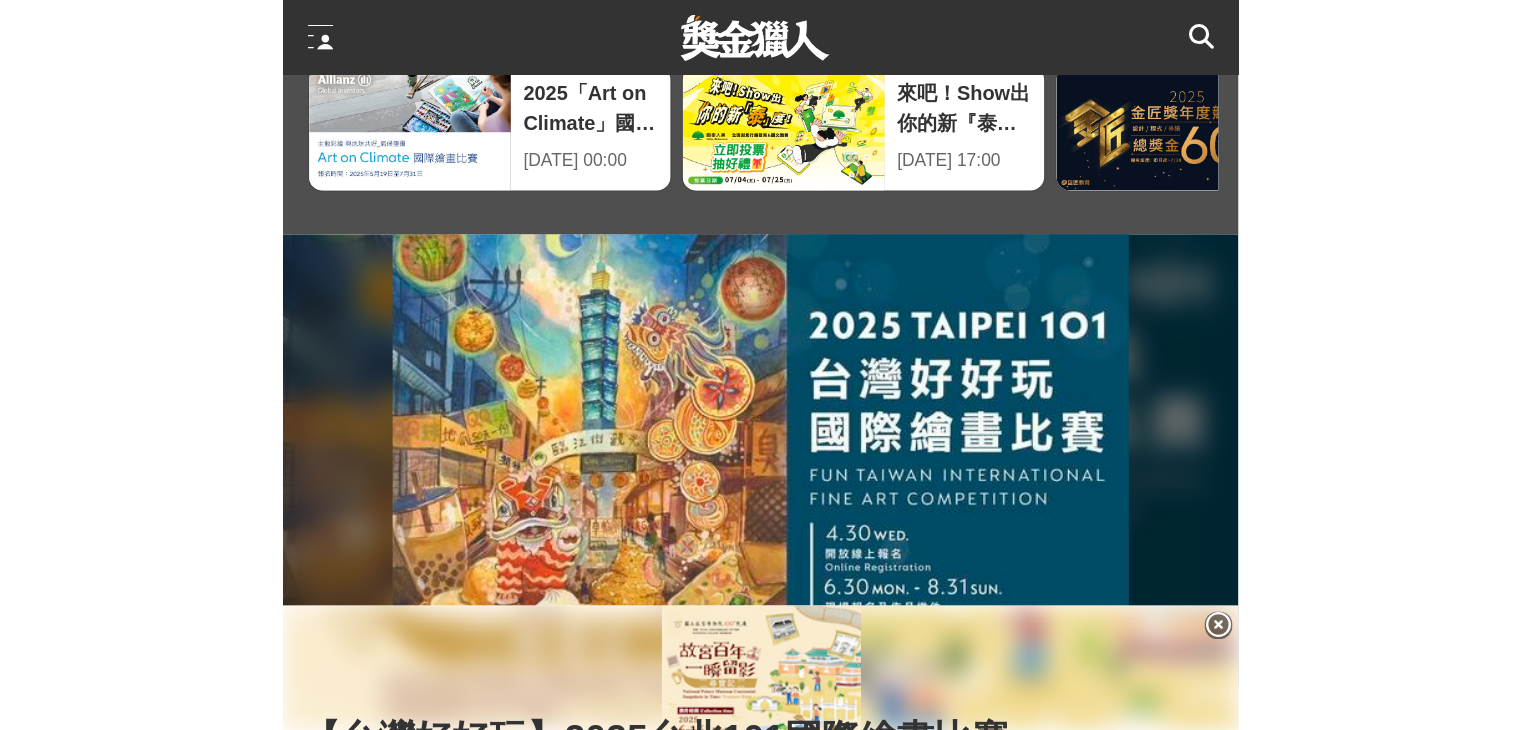 scroll, scrollTop: 0, scrollLeft: 0, axis: both 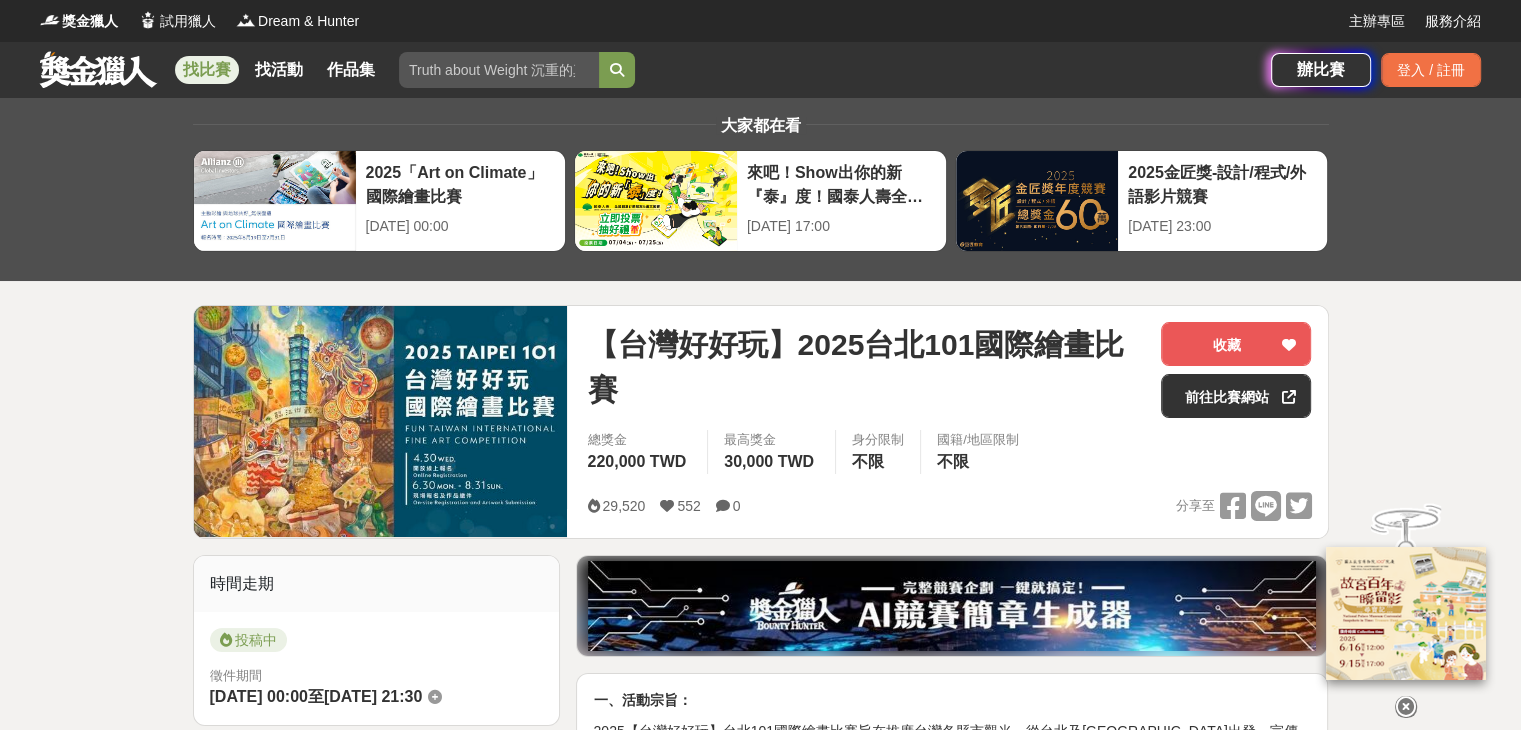click on "找比賽" at bounding box center [207, 70] 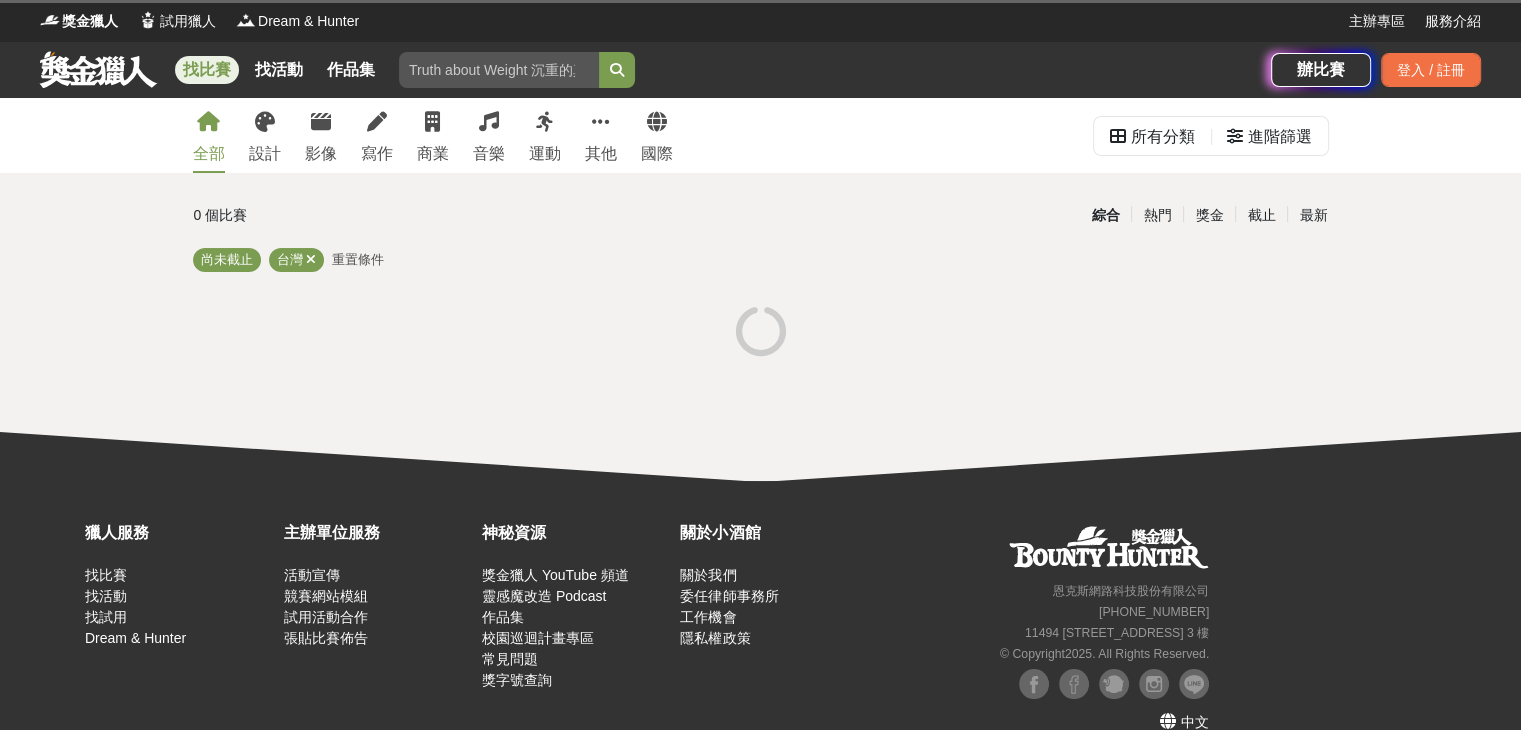 scroll, scrollTop: 0, scrollLeft: 0, axis: both 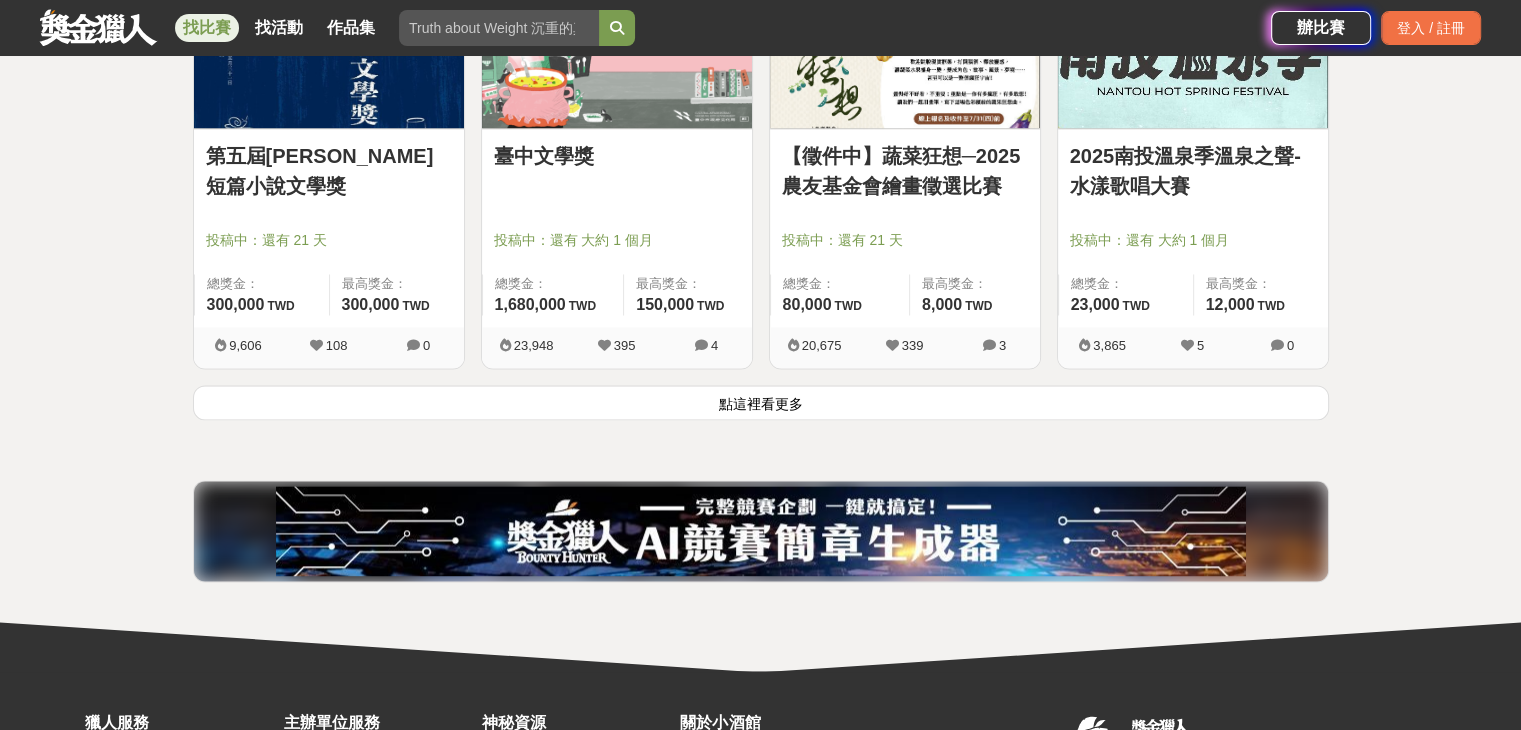 click on "點這裡看更多" at bounding box center [761, 402] 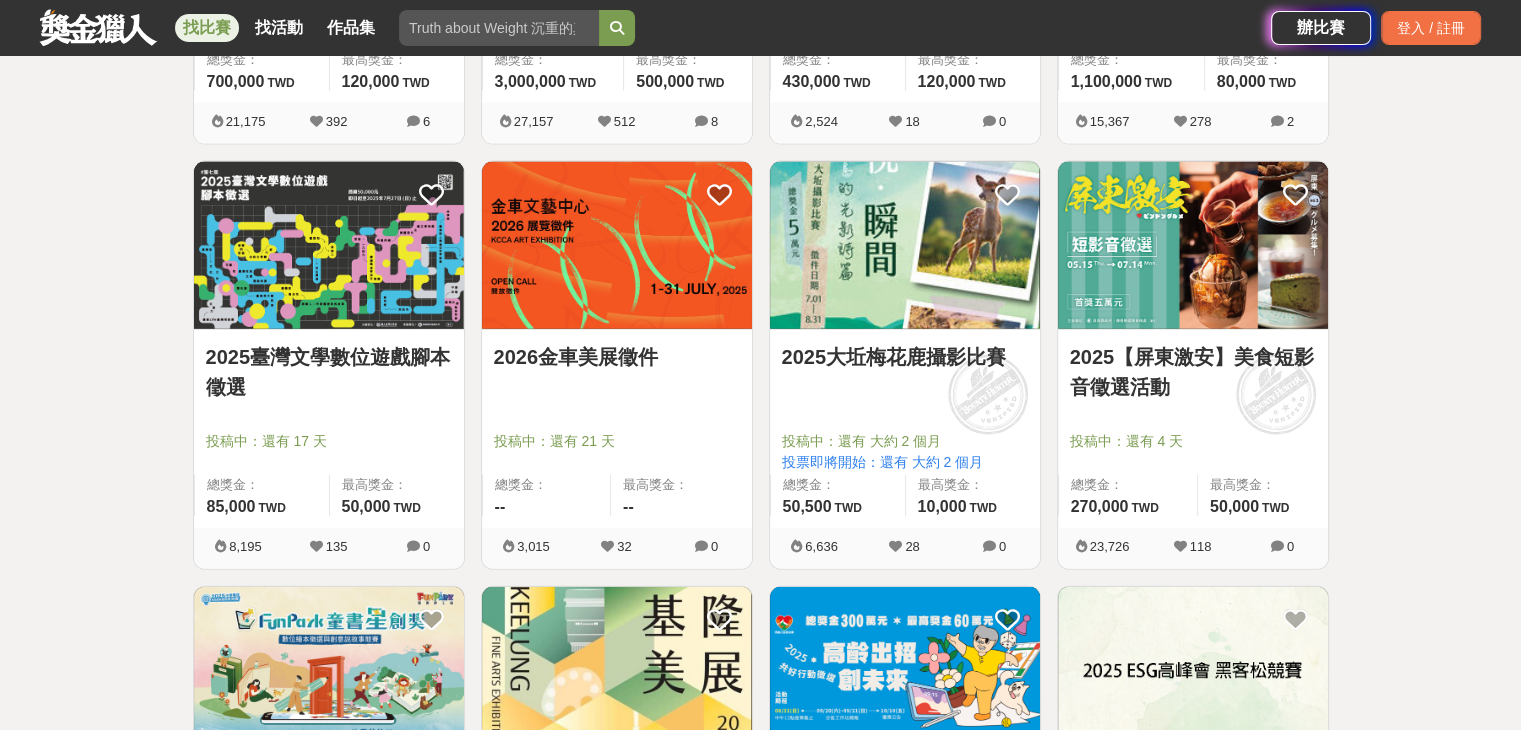 scroll, scrollTop: 4600, scrollLeft: 0, axis: vertical 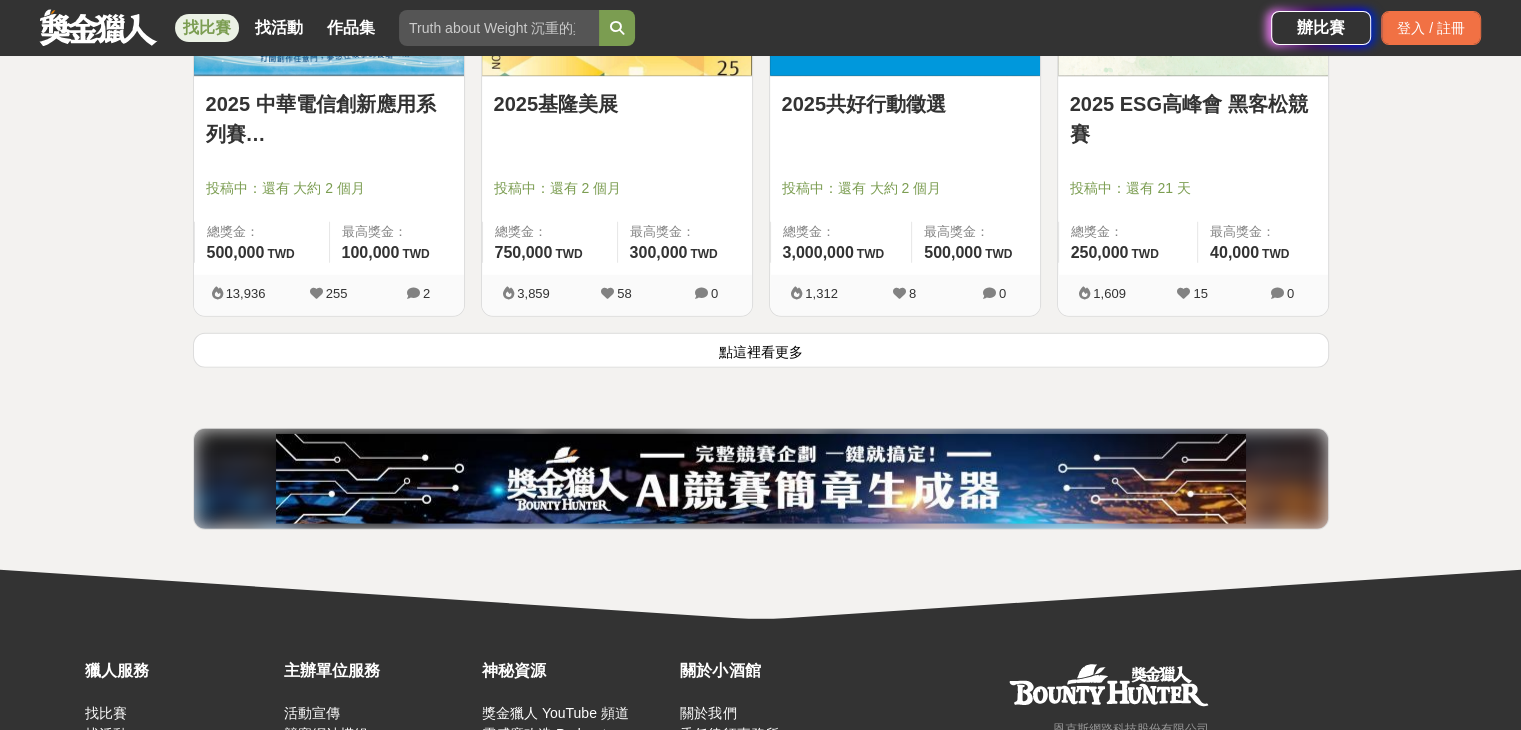 click on "點這裡看更多" at bounding box center (761, 350) 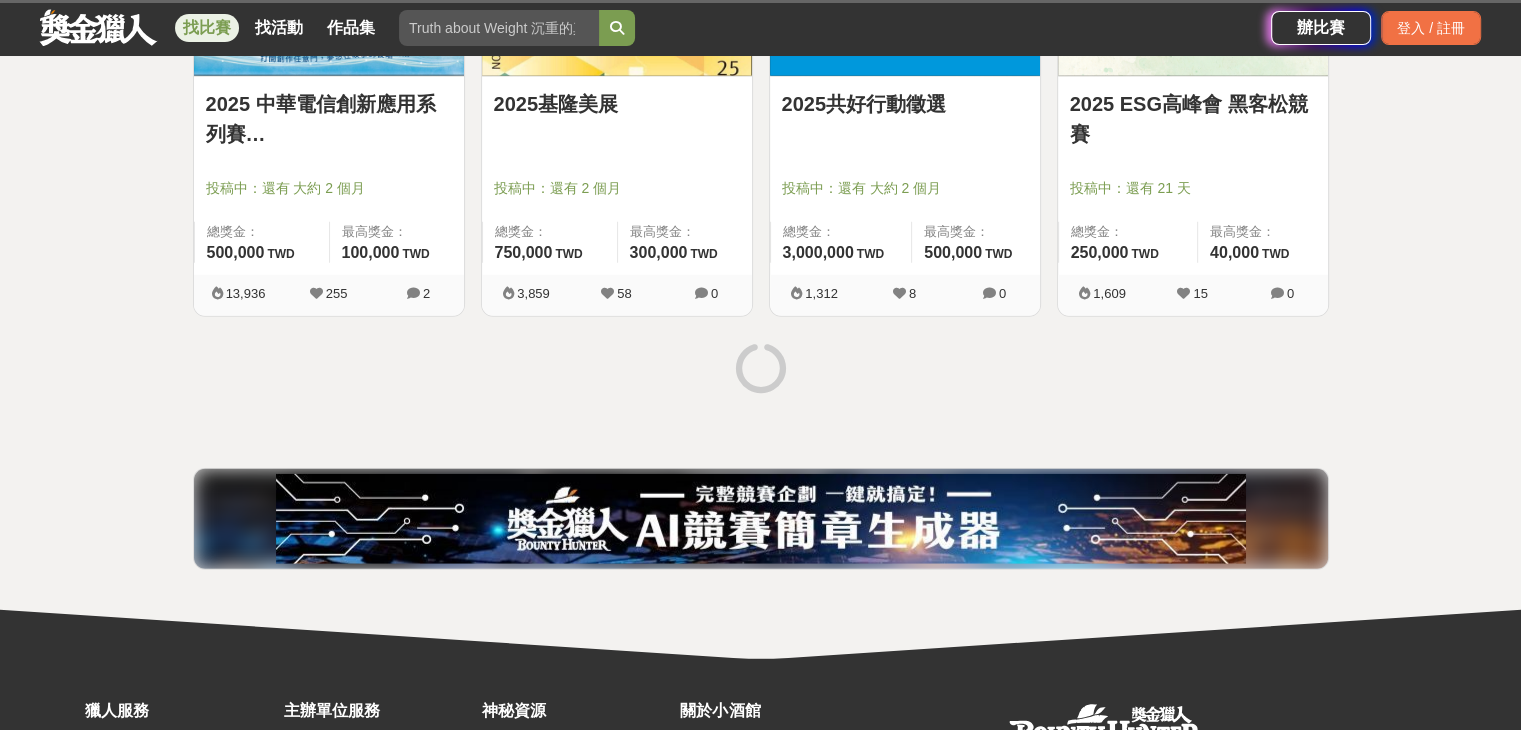 scroll, scrollTop: 5000, scrollLeft: 0, axis: vertical 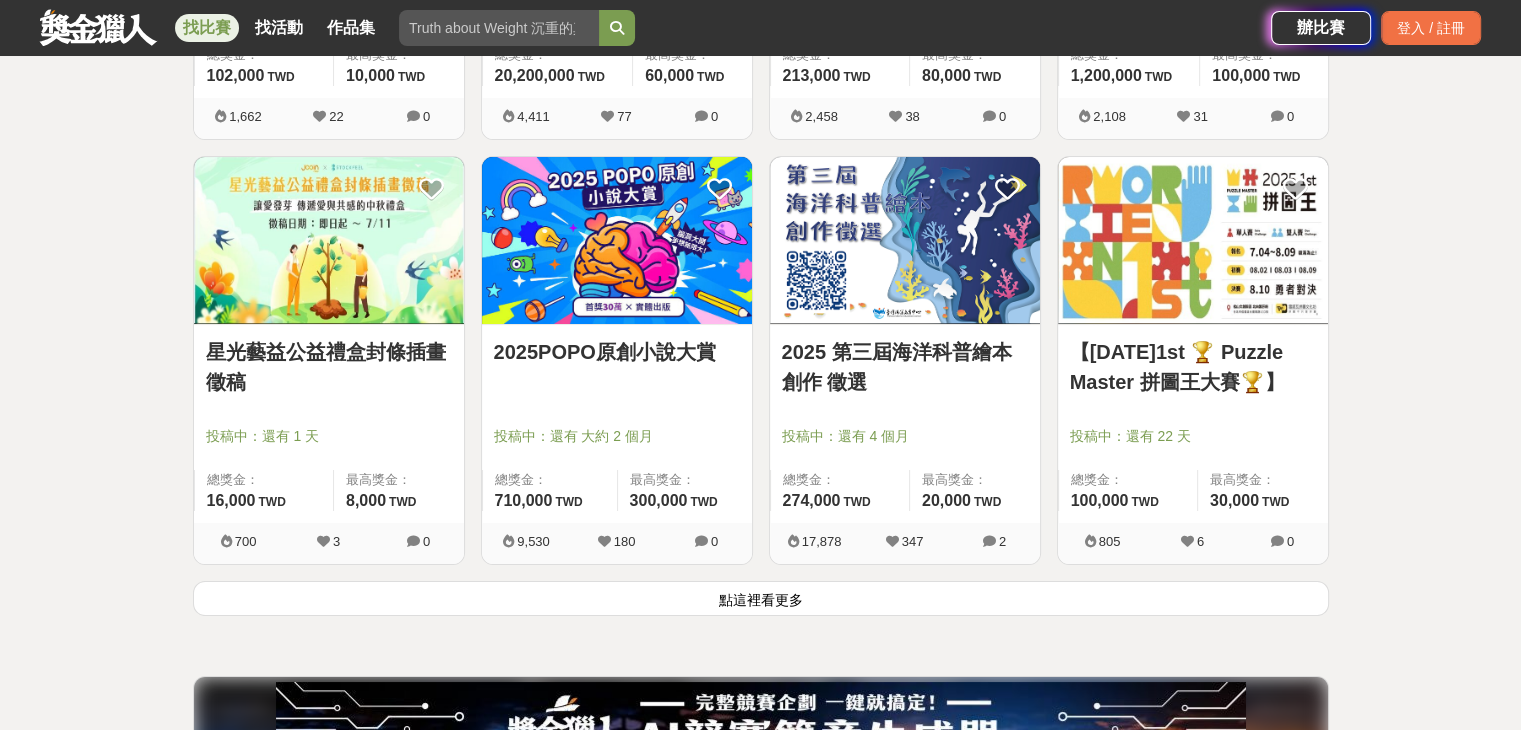 click on "點這裡看更多" at bounding box center [761, 598] 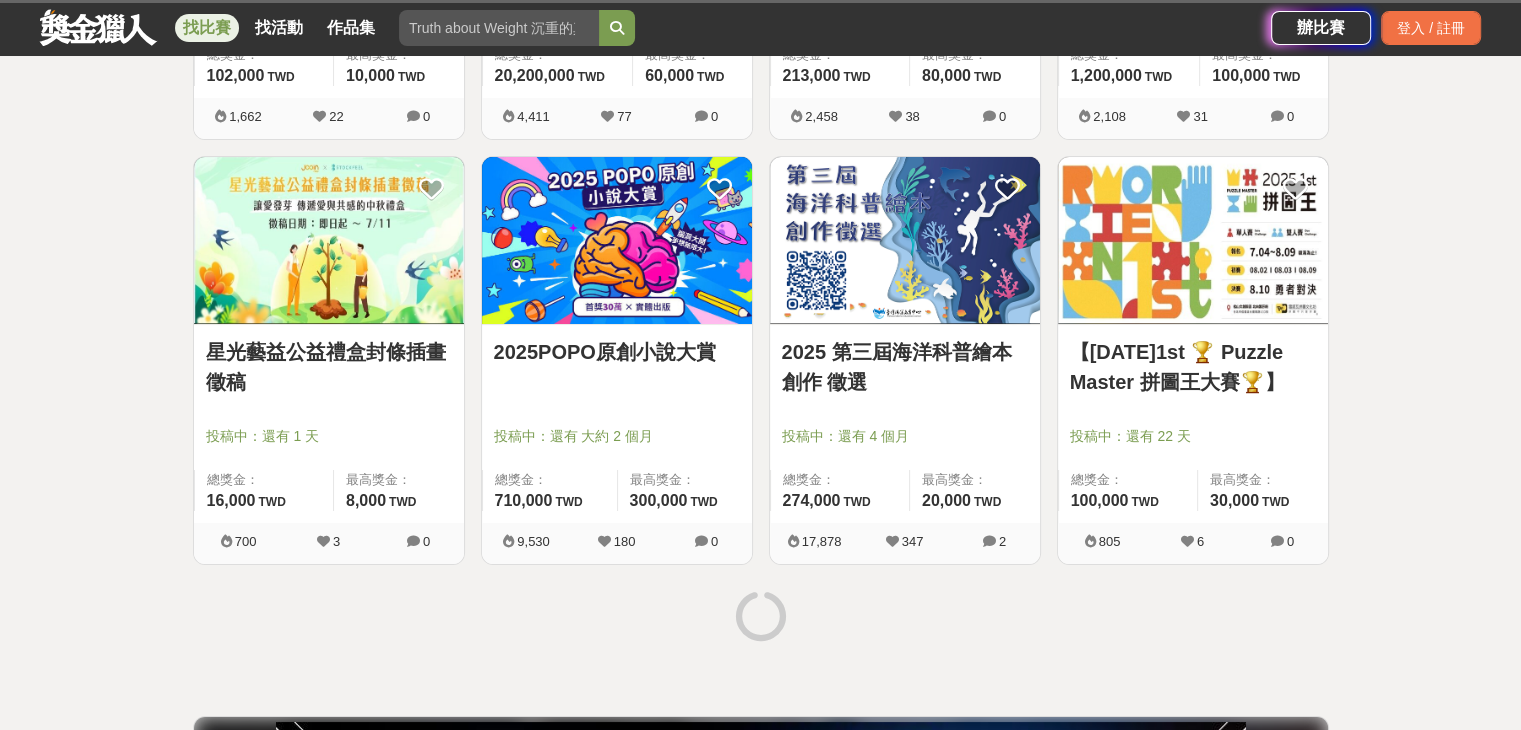 click at bounding box center (499, 28) 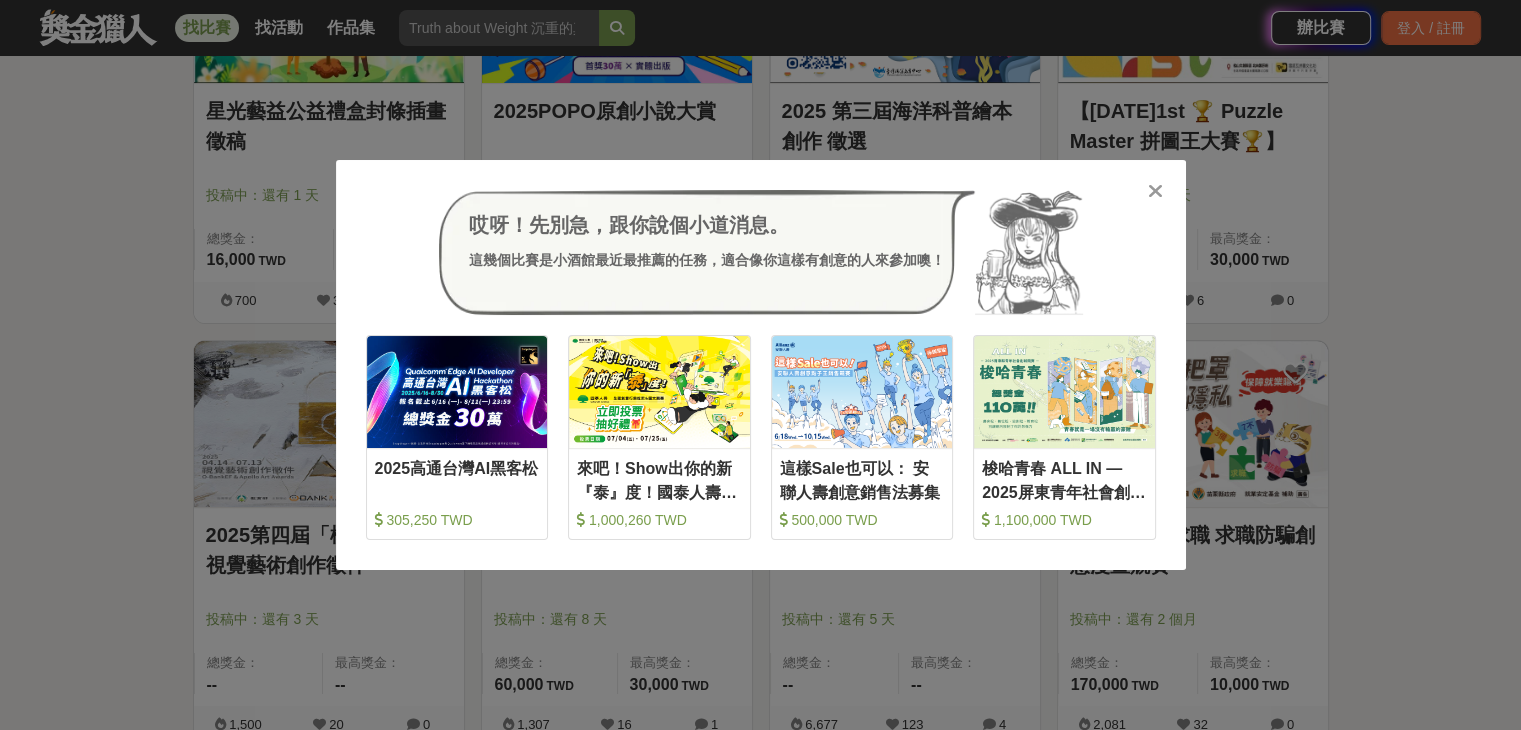 scroll, scrollTop: 8000, scrollLeft: 0, axis: vertical 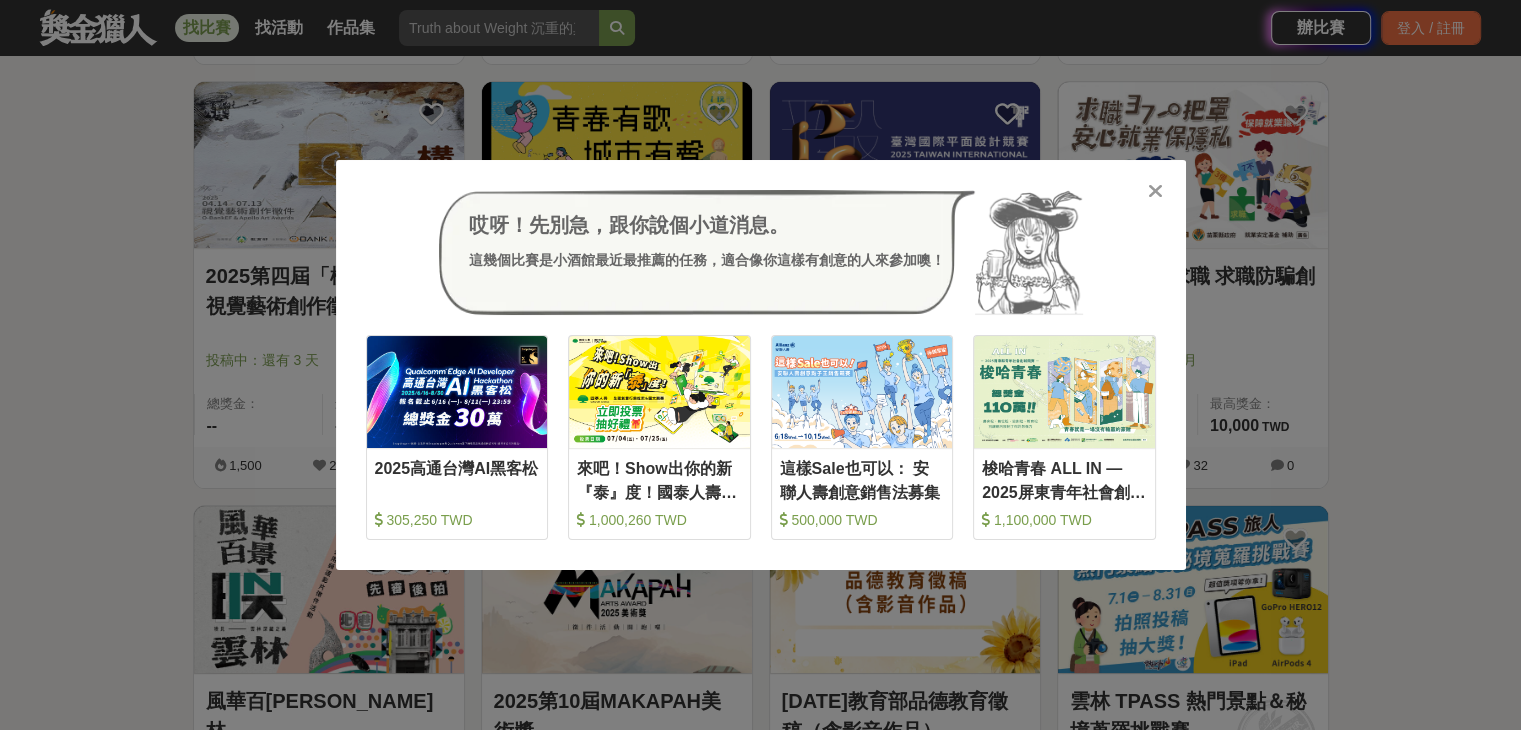click at bounding box center (1155, 191) 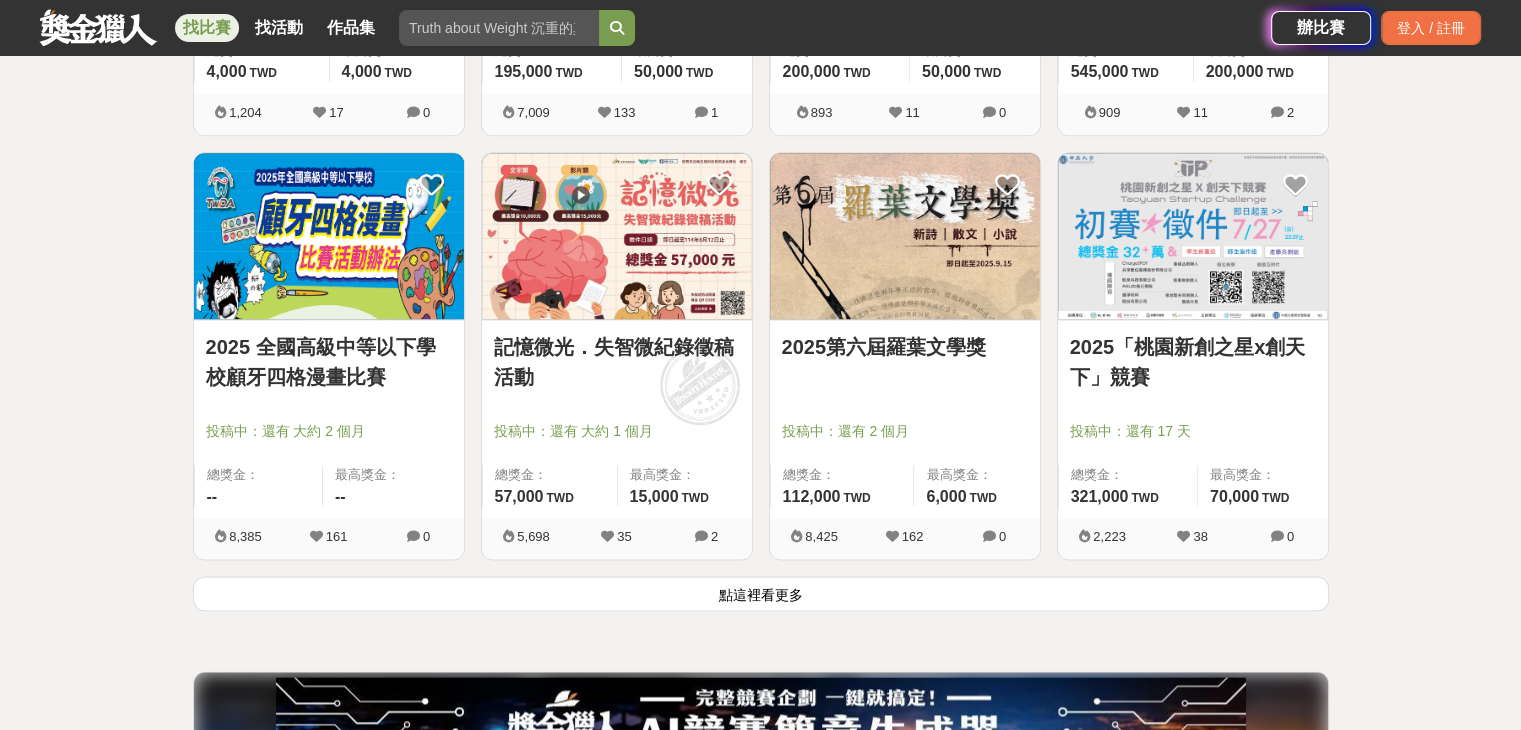 scroll, scrollTop: 10100, scrollLeft: 0, axis: vertical 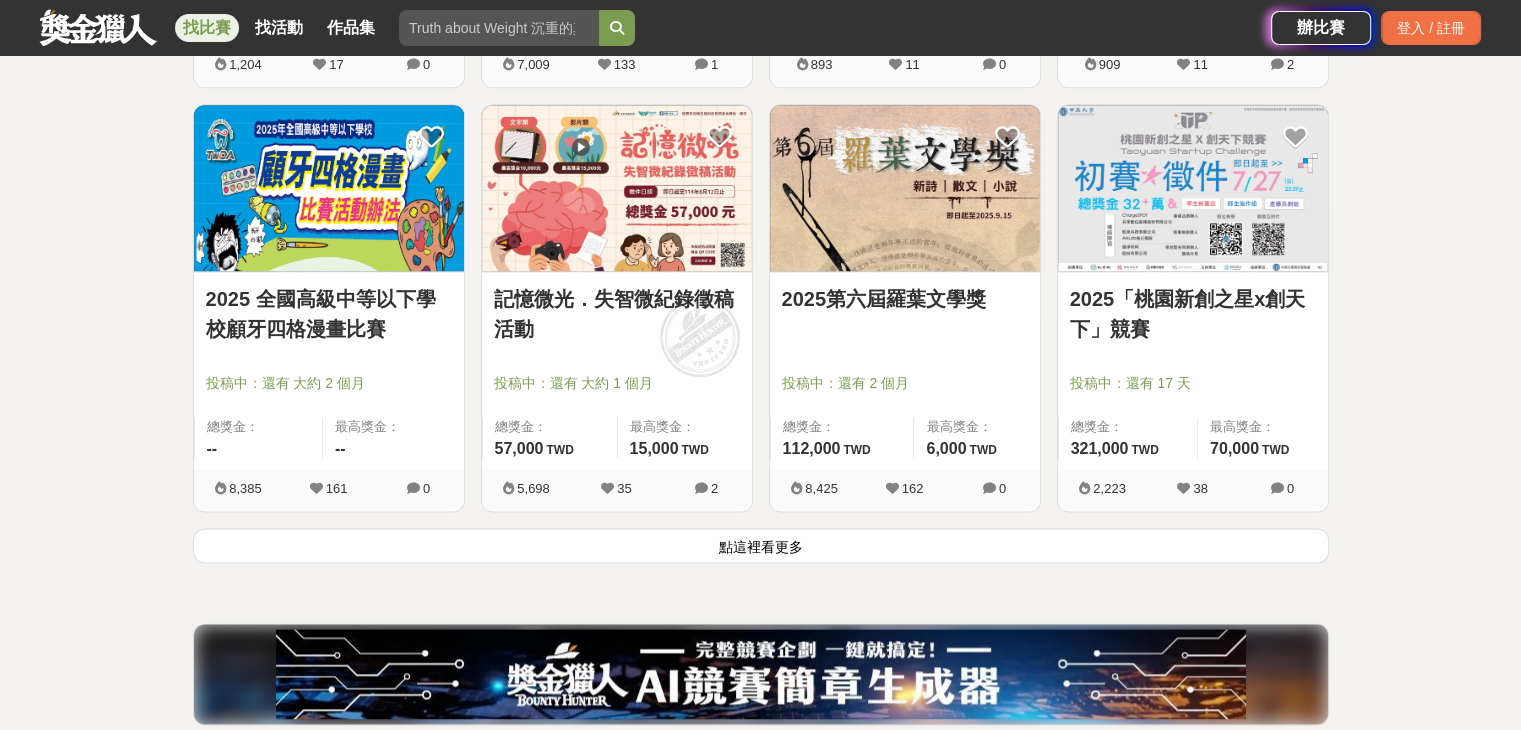 drag, startPoint x: 844, startPoint y: 537, endPoint x: 851, endPoint y: 545, distance: 10.630146 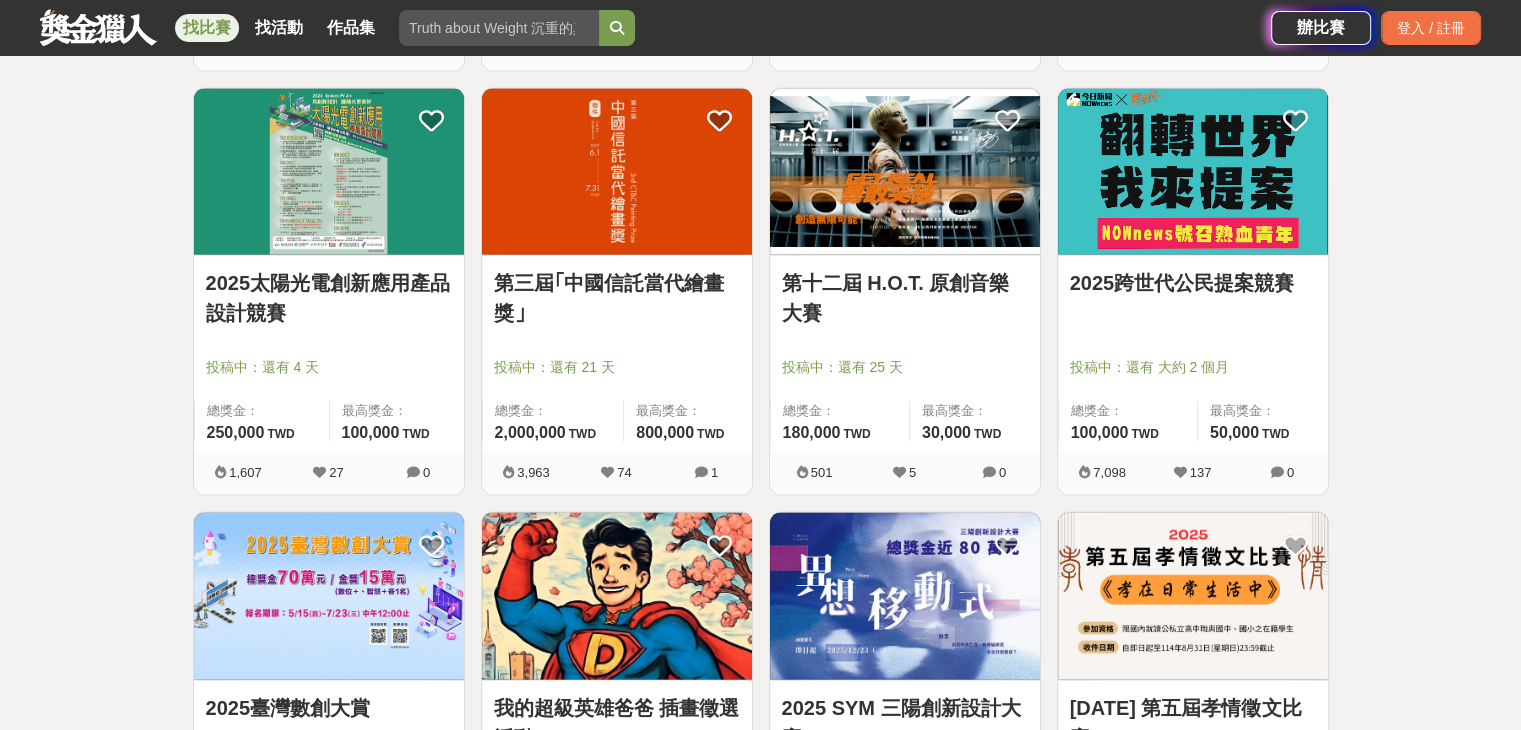 scroll, scrollTop: 11396, scrollLeft: 0, axis: vertical 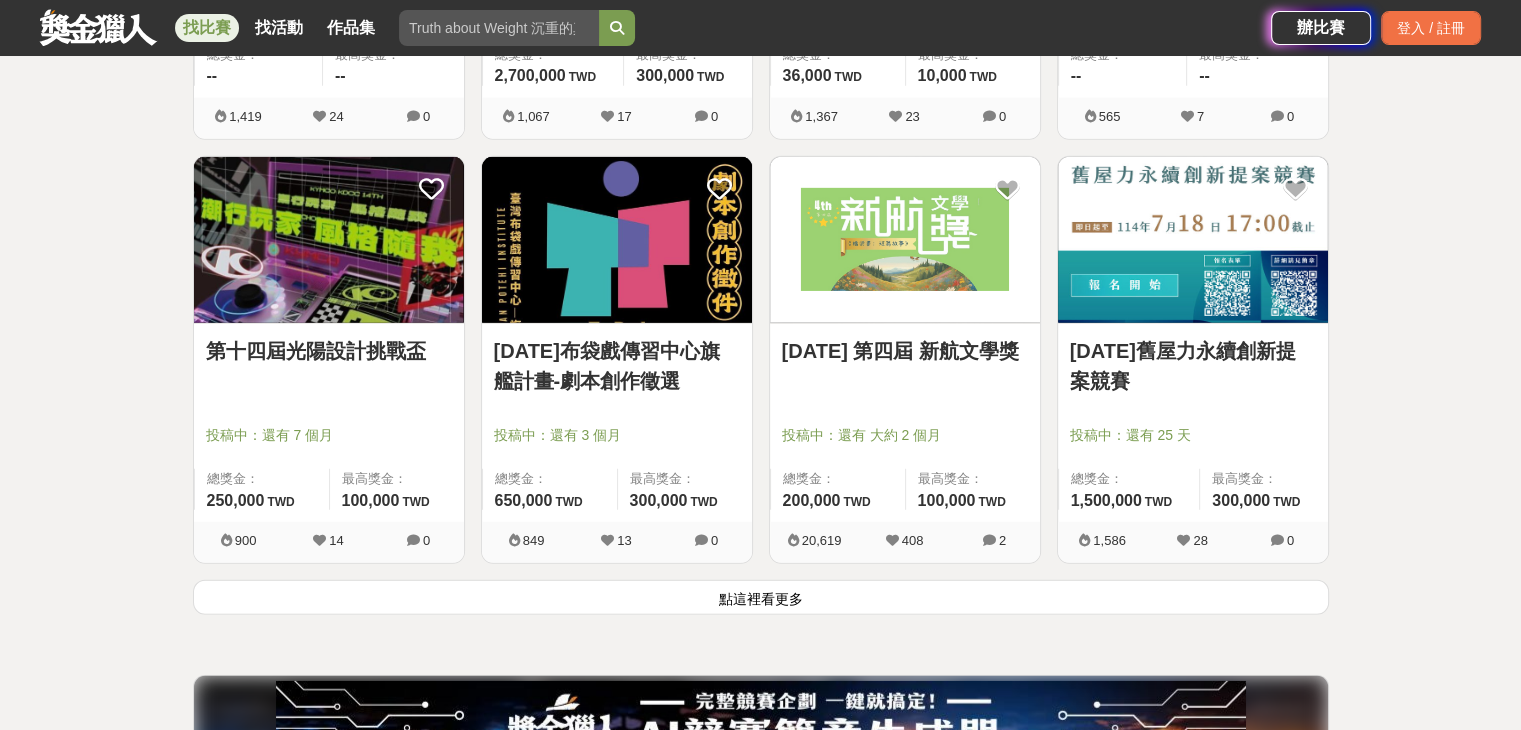 click on "點這裡看更多" at bounding box center (761, 597) 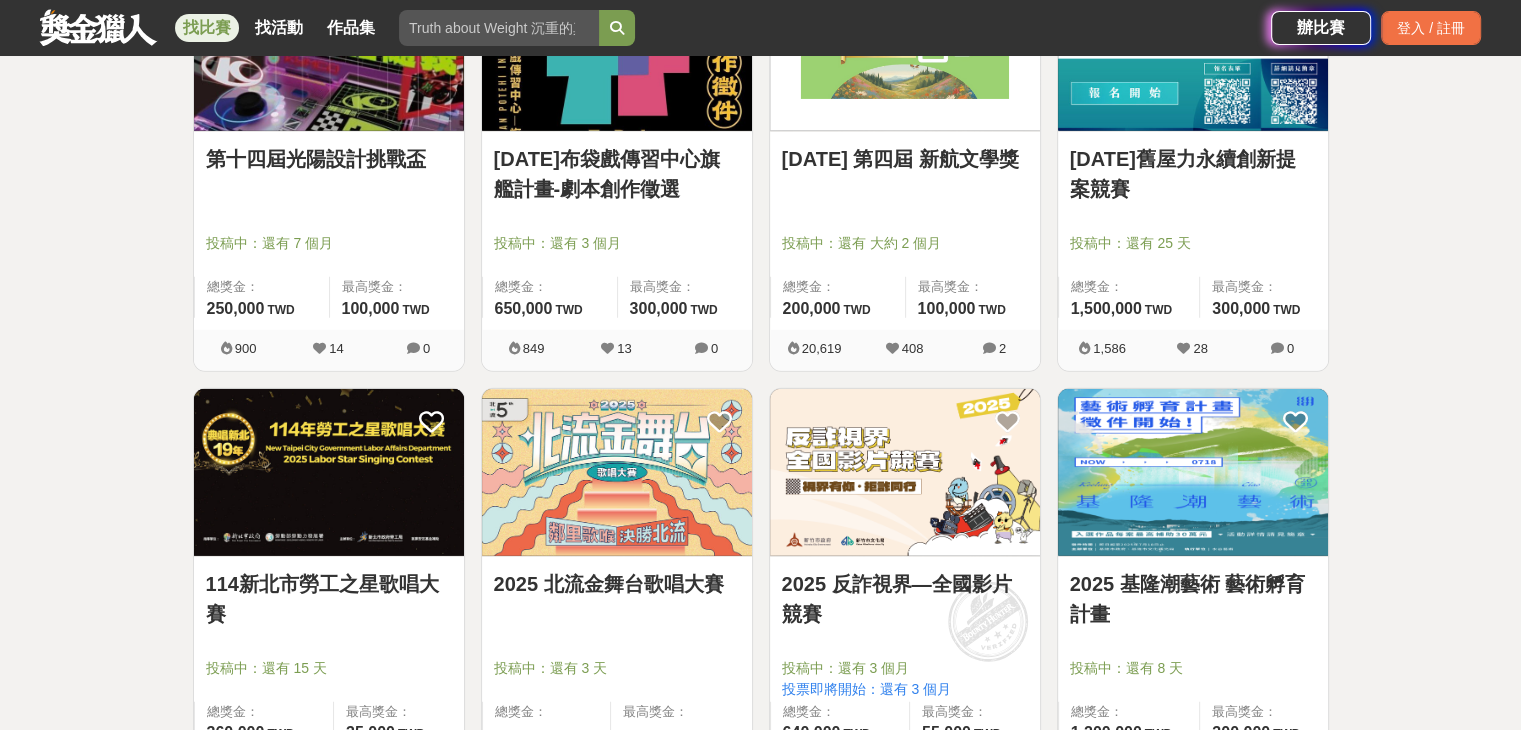 scroll, scrollTop: 12996, scrollLeft: 0, axis: vertical 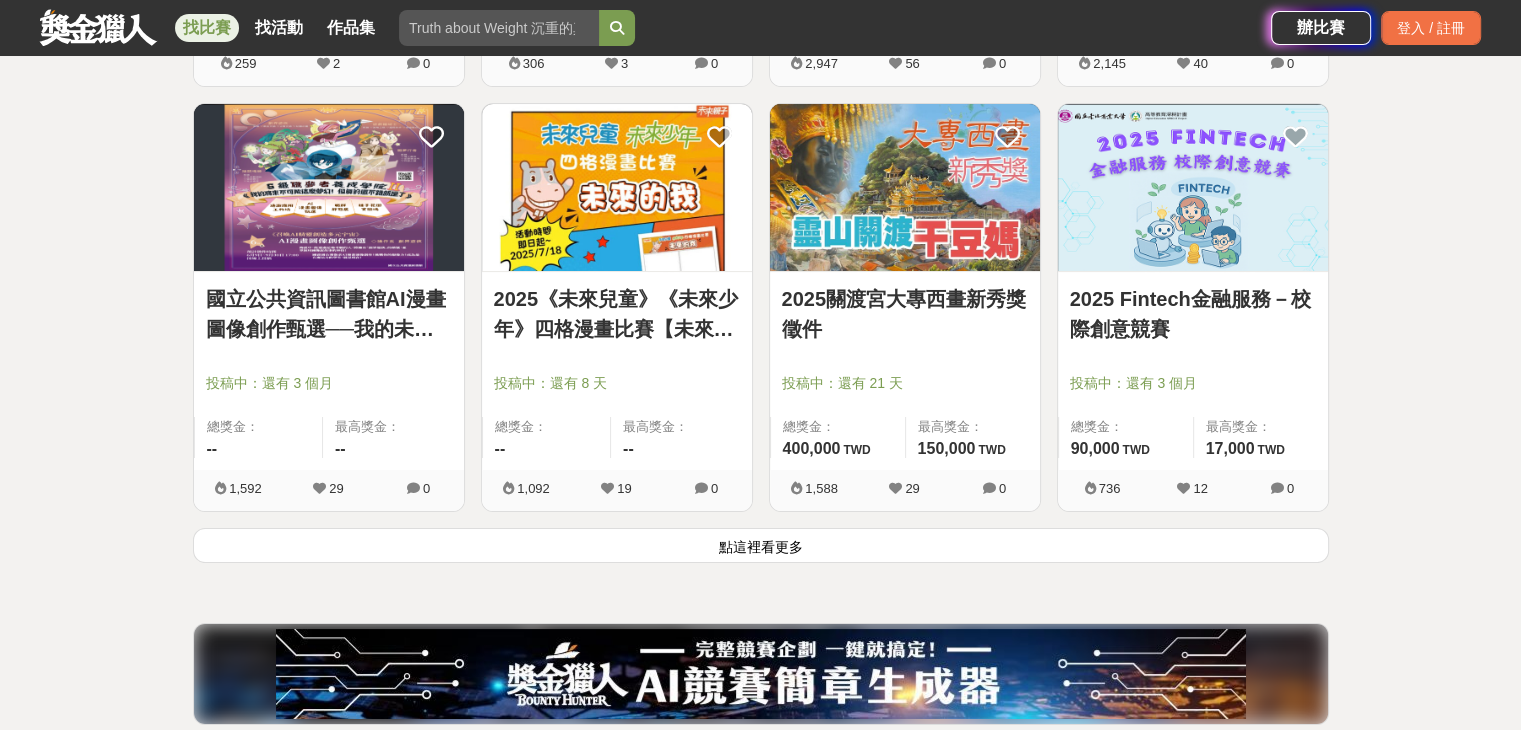 click on "點這裡看更多" at bounding box center (761, 545) 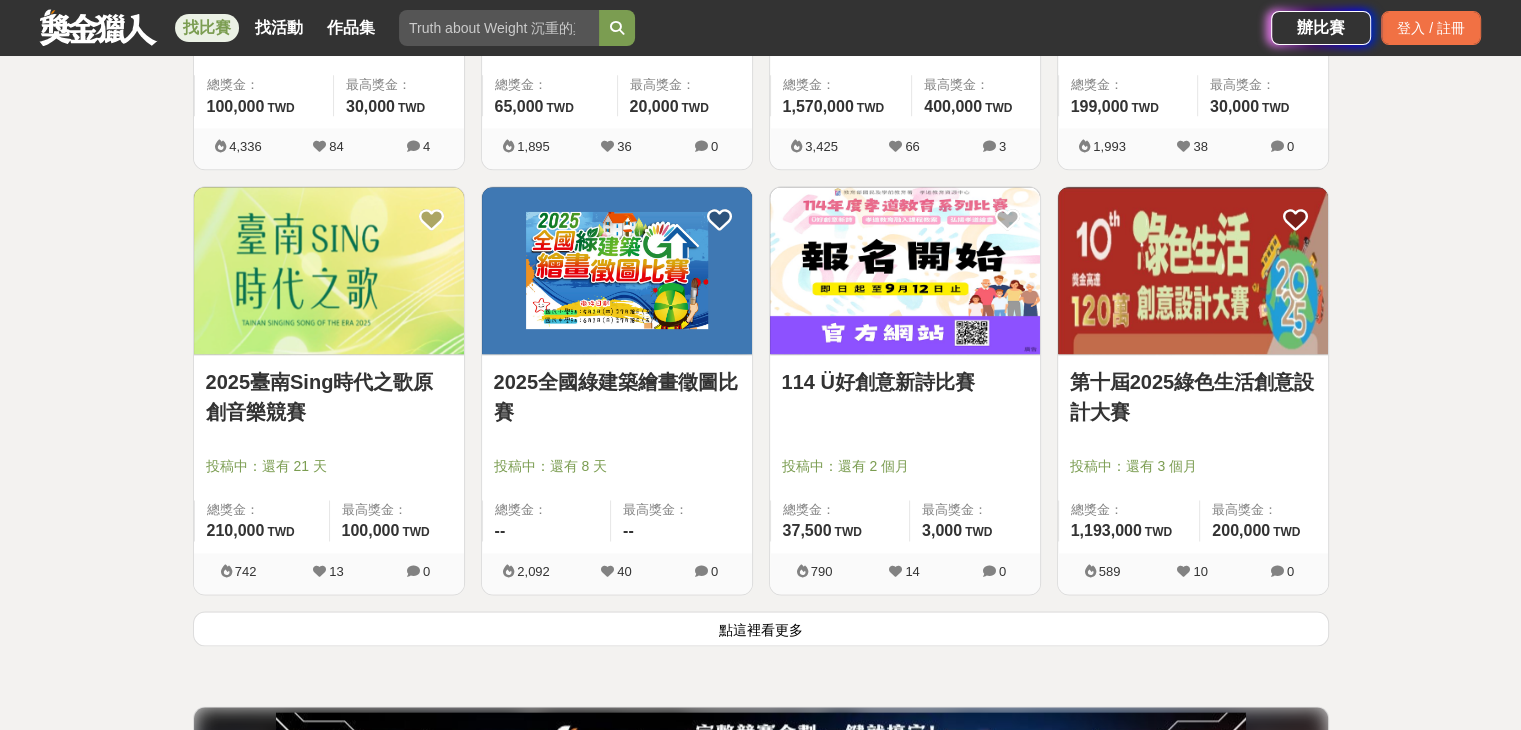 scroll, scrollTop: 17696, scrollLeft: 0, axis: vertical 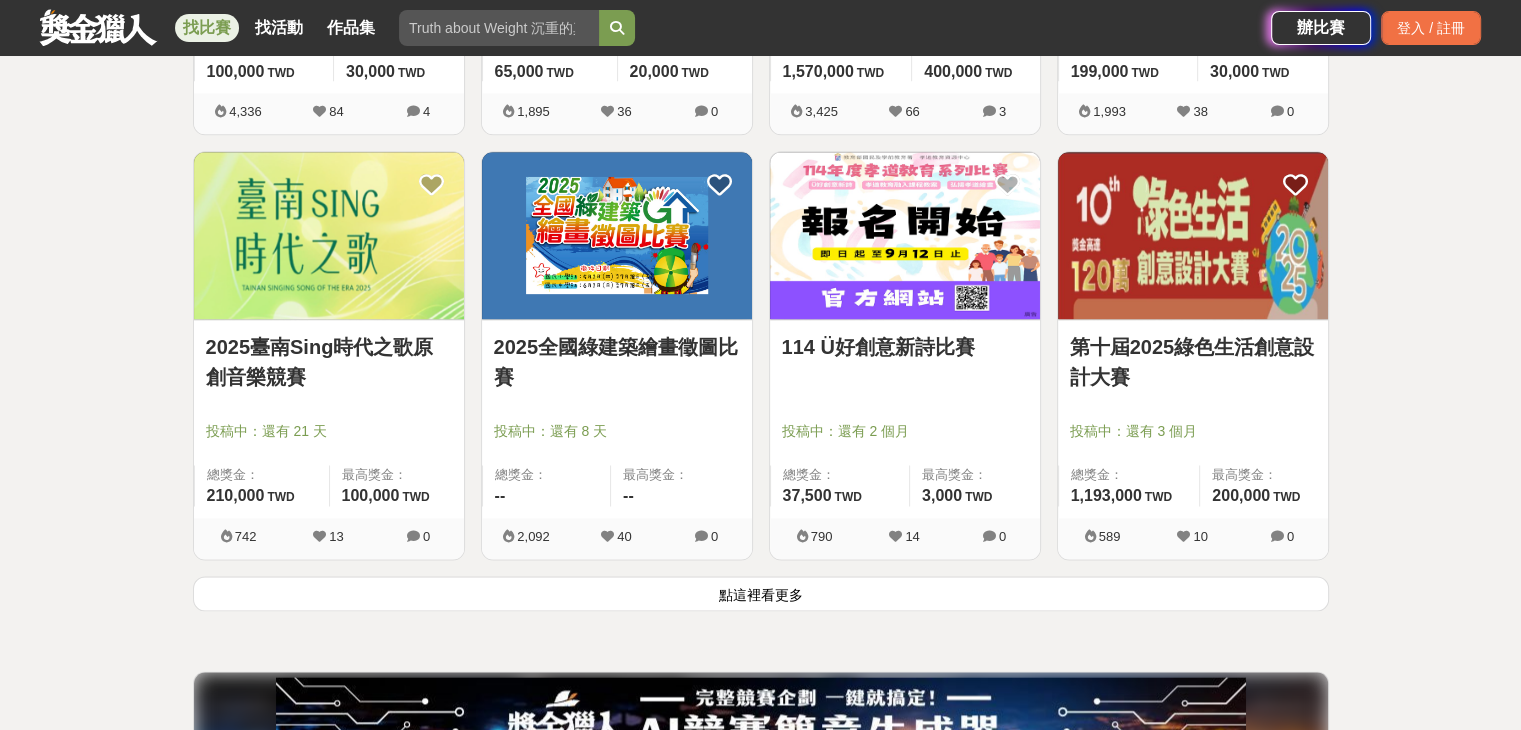click on "點這裡看更多" at bounding box center [761, 593] 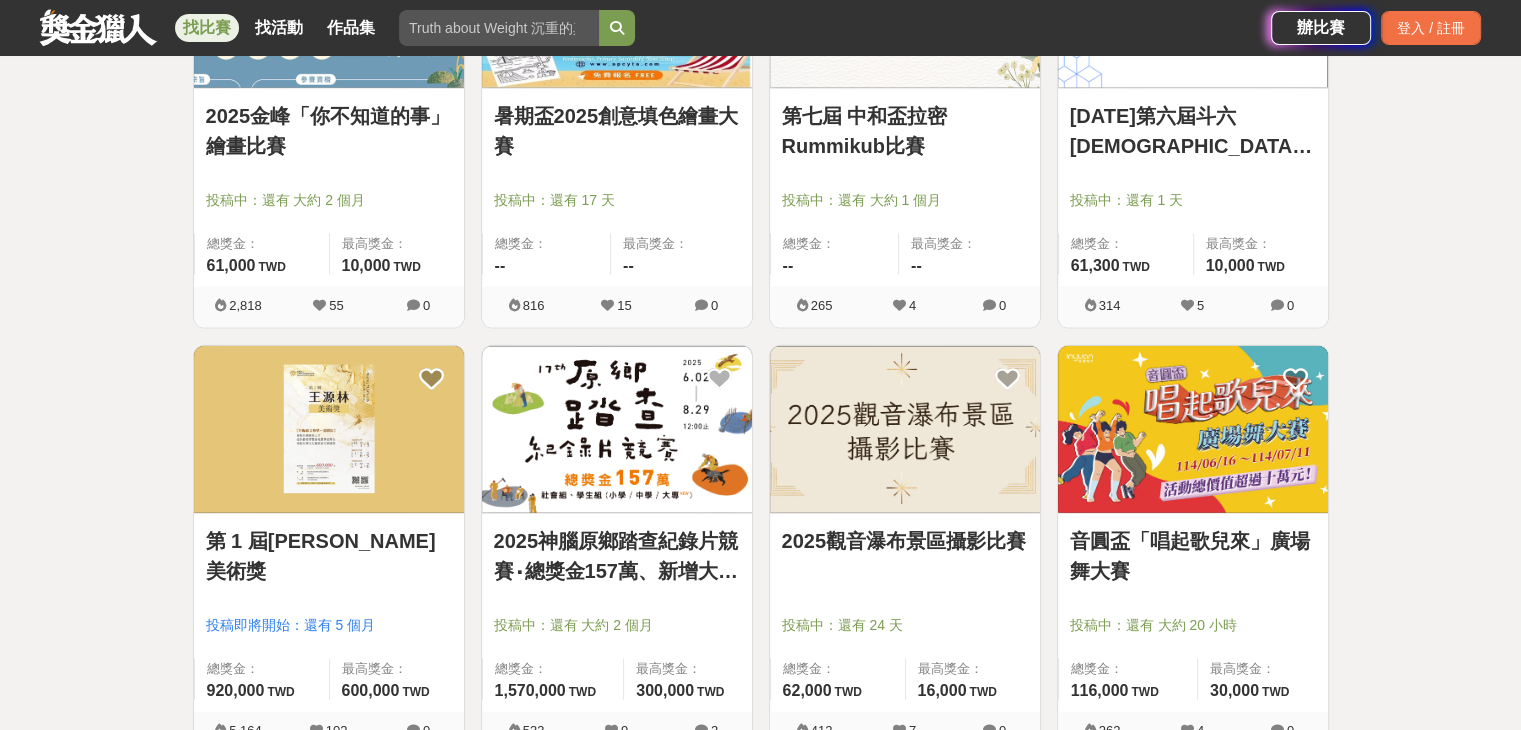 scroll, scrollTop: 19933, scrollLeft: 0, axis: vertical 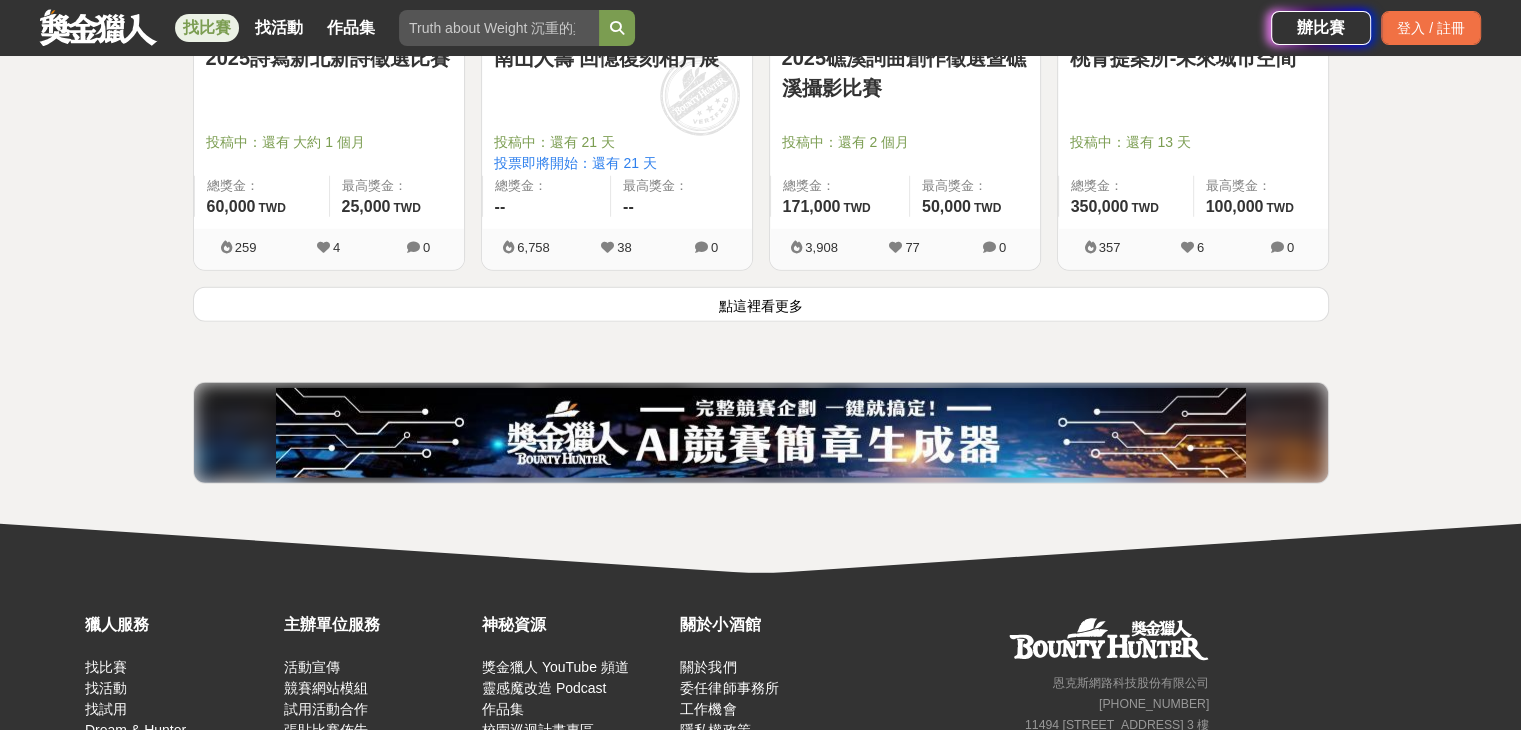 click on "點這裡看更多" at bounding box center [761, 304] 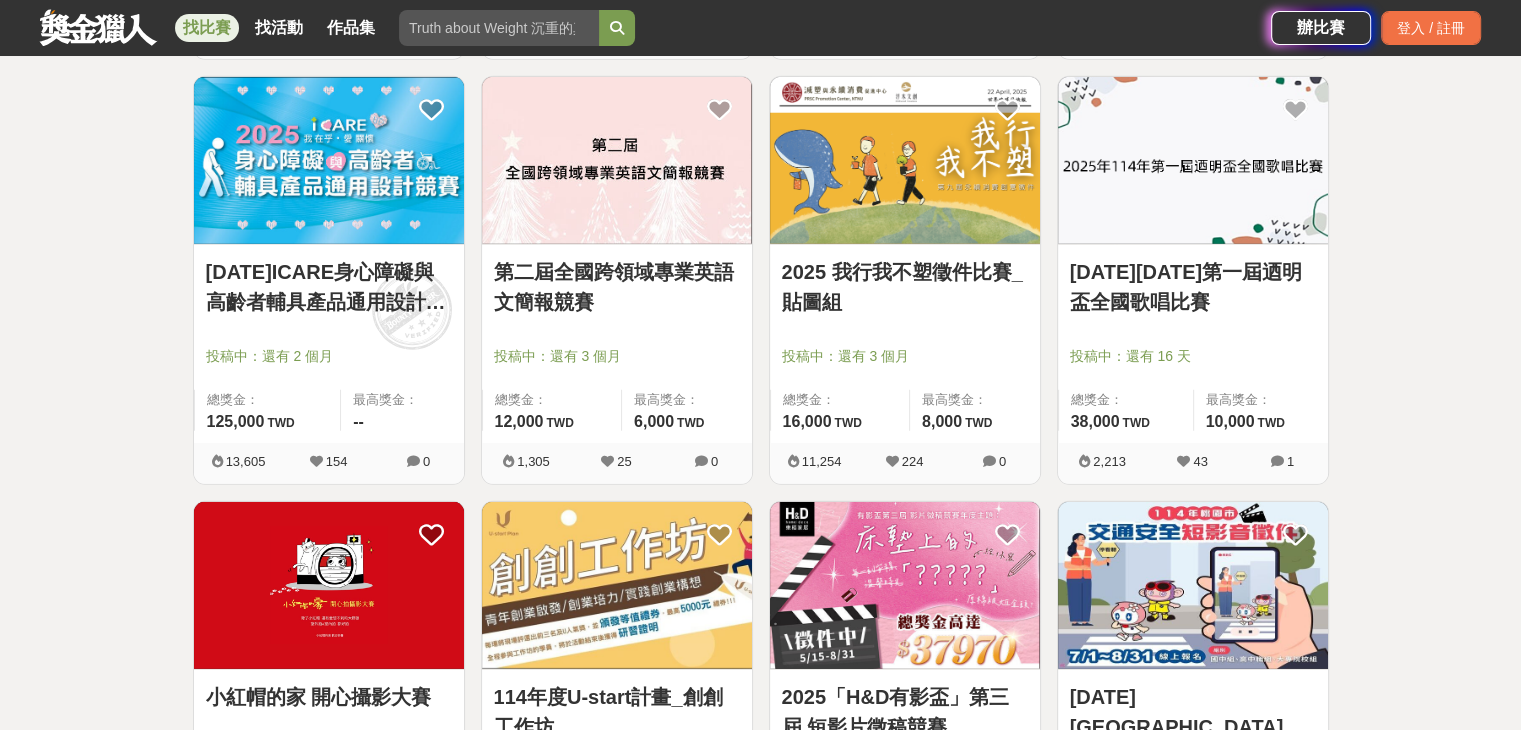 scroll, scrollTop: 21133, scrollLeft: 0, axis: vertical 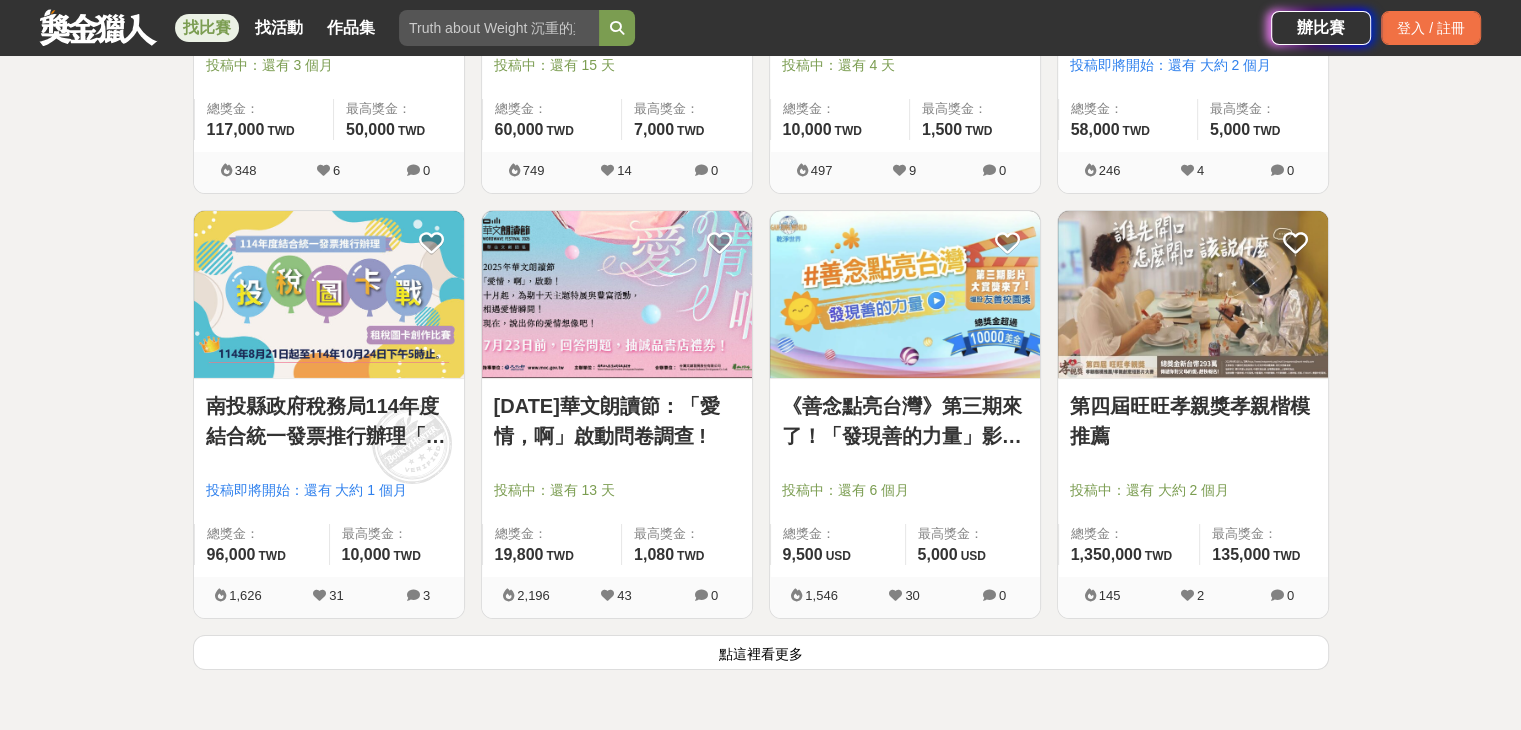 click on "點這裡看更多" at bounding box center [761, 652] 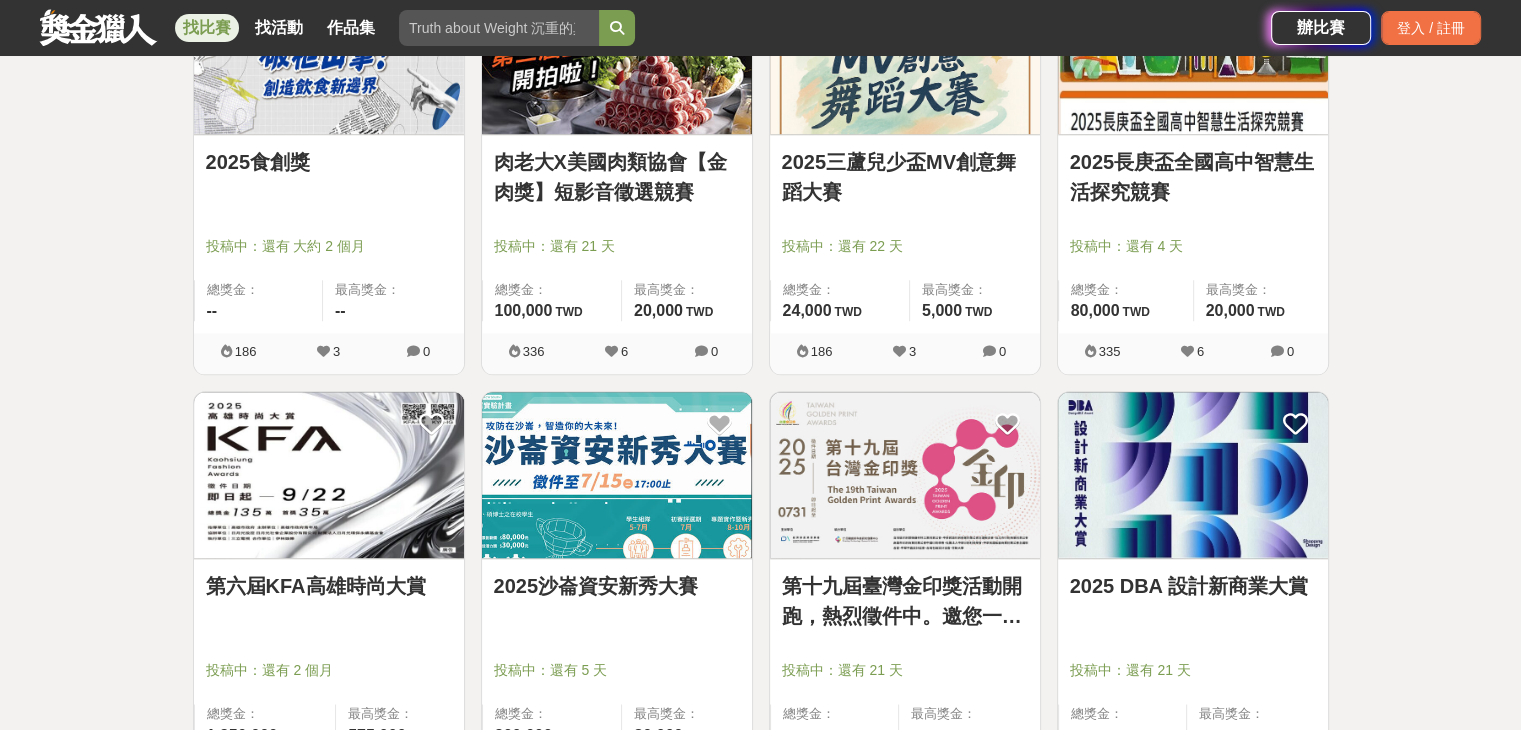 scroll, scrollTop: 25224, scrollLeft: 0, axis: vertical 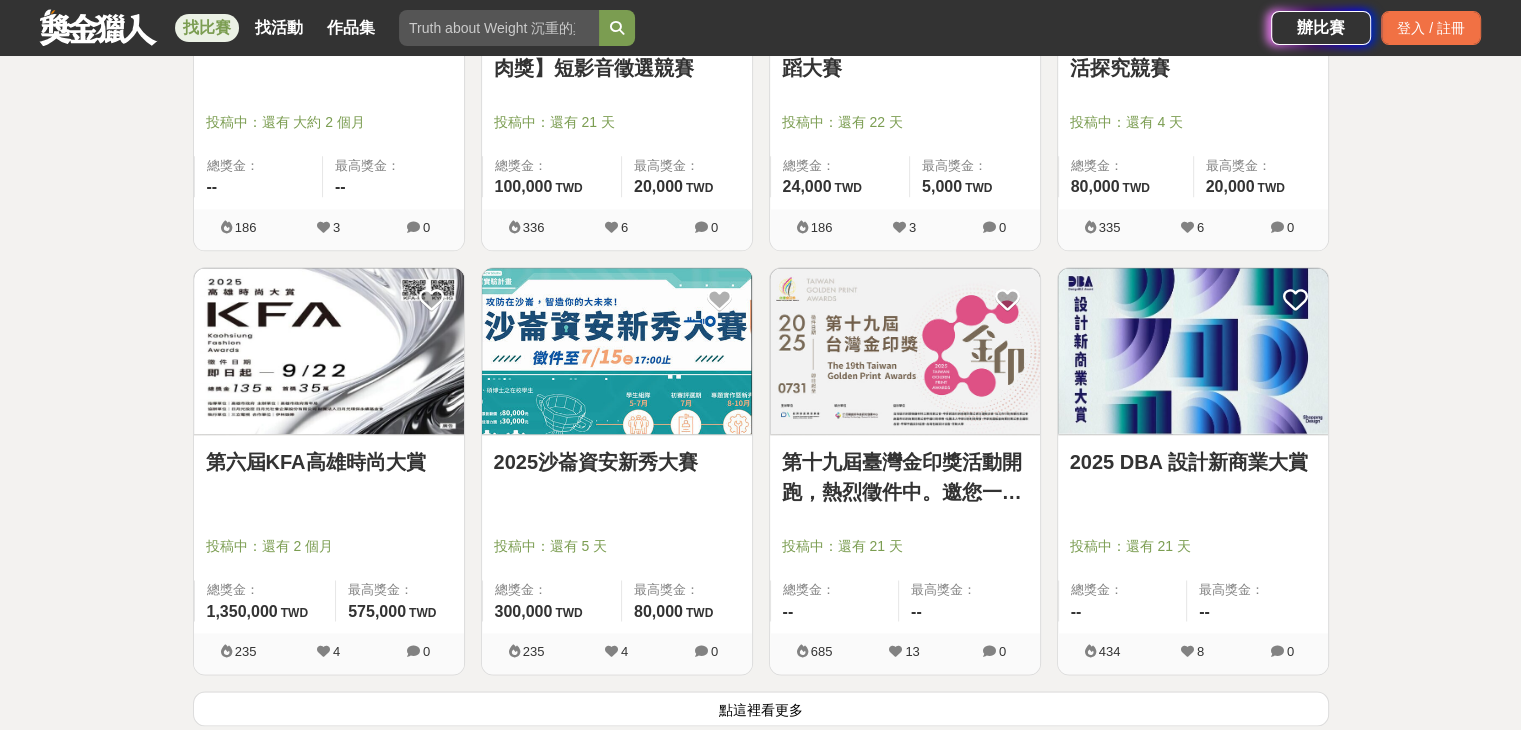 click on "點這裡看更多" at bounding box center (761, 708) 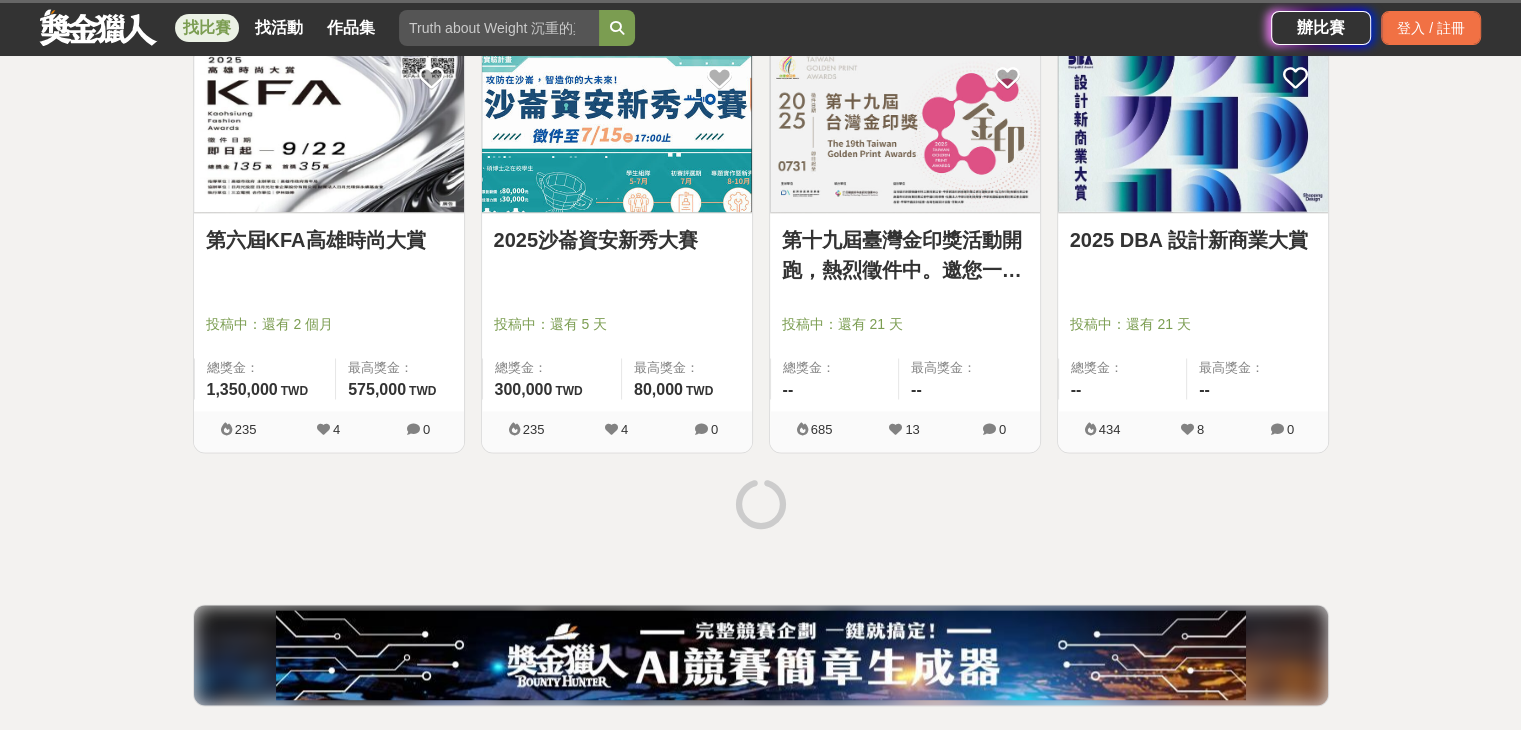 scroll, scrollTop: 25424, scrollLeft: 0, axis: vertical 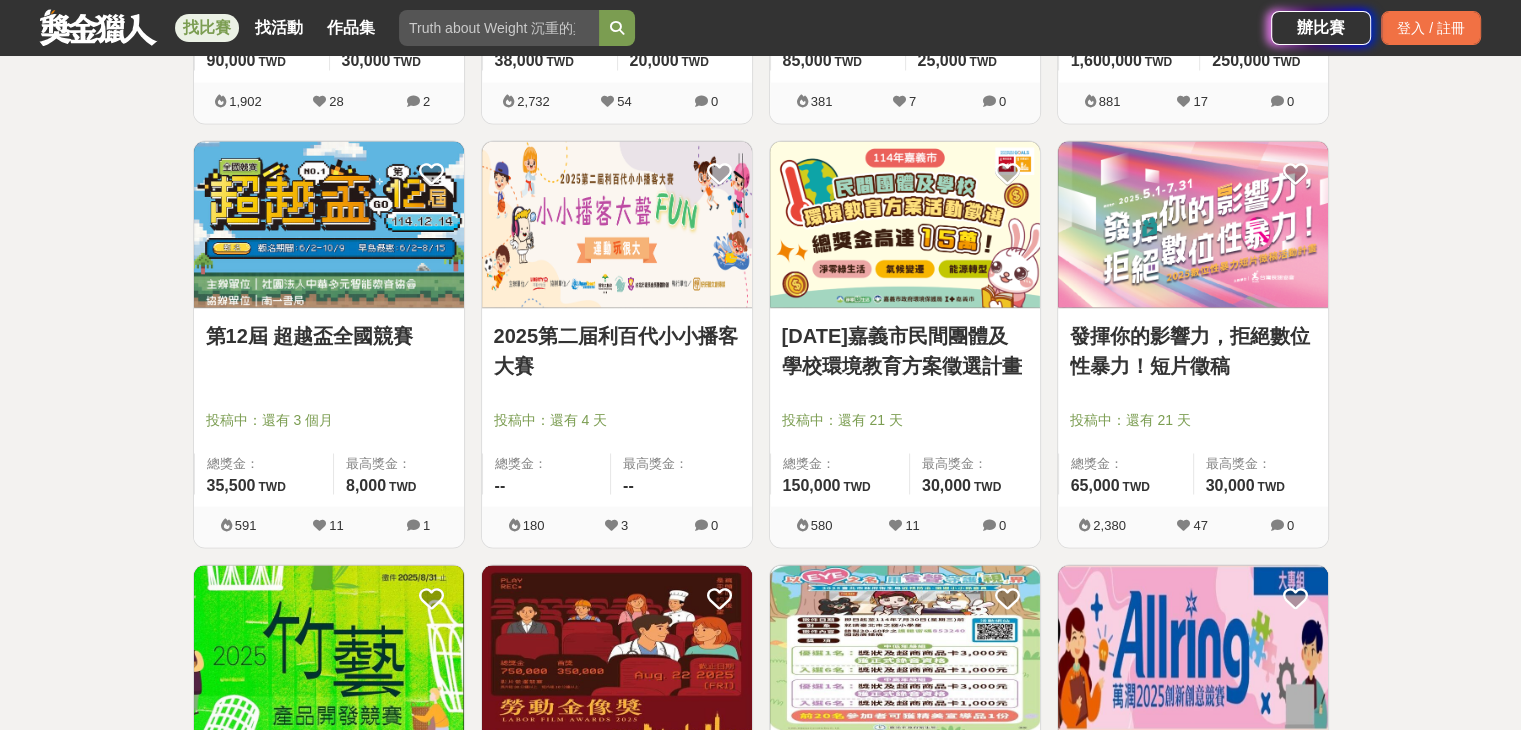 click on "全部 設計 影像 寫作 商業 音樂 運動 其他 國際 所有分類 進階篩選 863   個比賽 綜合 熱門 獎金 截止 最新 尚未截止 台灣 重置條件 Logitech MX 創意挑戰賽 投稿中：還有 大約 1 個月 總獎金： 139,280 139,280 TWD 最高獎金： -- 274,605 69 0 這樣Sale也可以： 安聯人壽創意銷售法募集 投稿中：還有 3 個月 總獎金： 500,000 500,000 TWD 最高獎金： 100,000 TWD 26,583 62 0 2025 Tuying Art 藝術節 社群圖文｜攝影 徵件競賽活動 投稿中：還有 大約 1 個月 總獎金： 120,000 120,000 TWD 最高獎金： 20,000 TWD 8,347 26 0 2025「臺灣繪果季」國產水果趣味繪畫比賽 投稿中：還有 2 個月 總獎金： 39,000 39,000 TWD 最高獎金： -- 5,754 52 0 來吧！Show出你的新『泰』度！國泰人壽全國創意行銷提案&圖文競賽 投票中：還有 15 天 總獎金： 1,000,260 100 萬 TWD 最高獎金： 180,000 TWD 183,801 755 0 2025 玩具及生活用品創意設計競賽 600,000 0" at bounding box center (760, -12201) 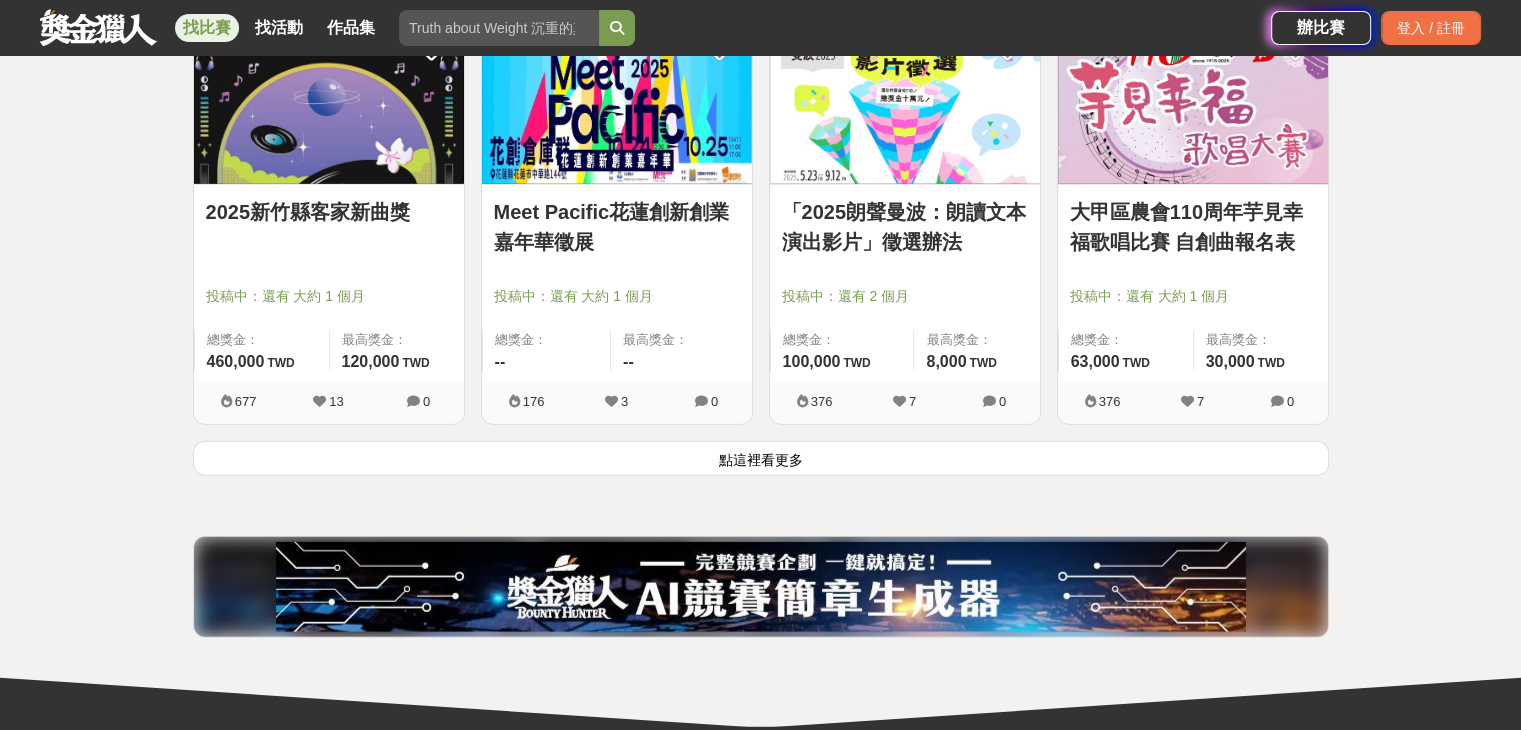 scroll, scrollTop: 28024, scrollLeft: 0, axis: vertical 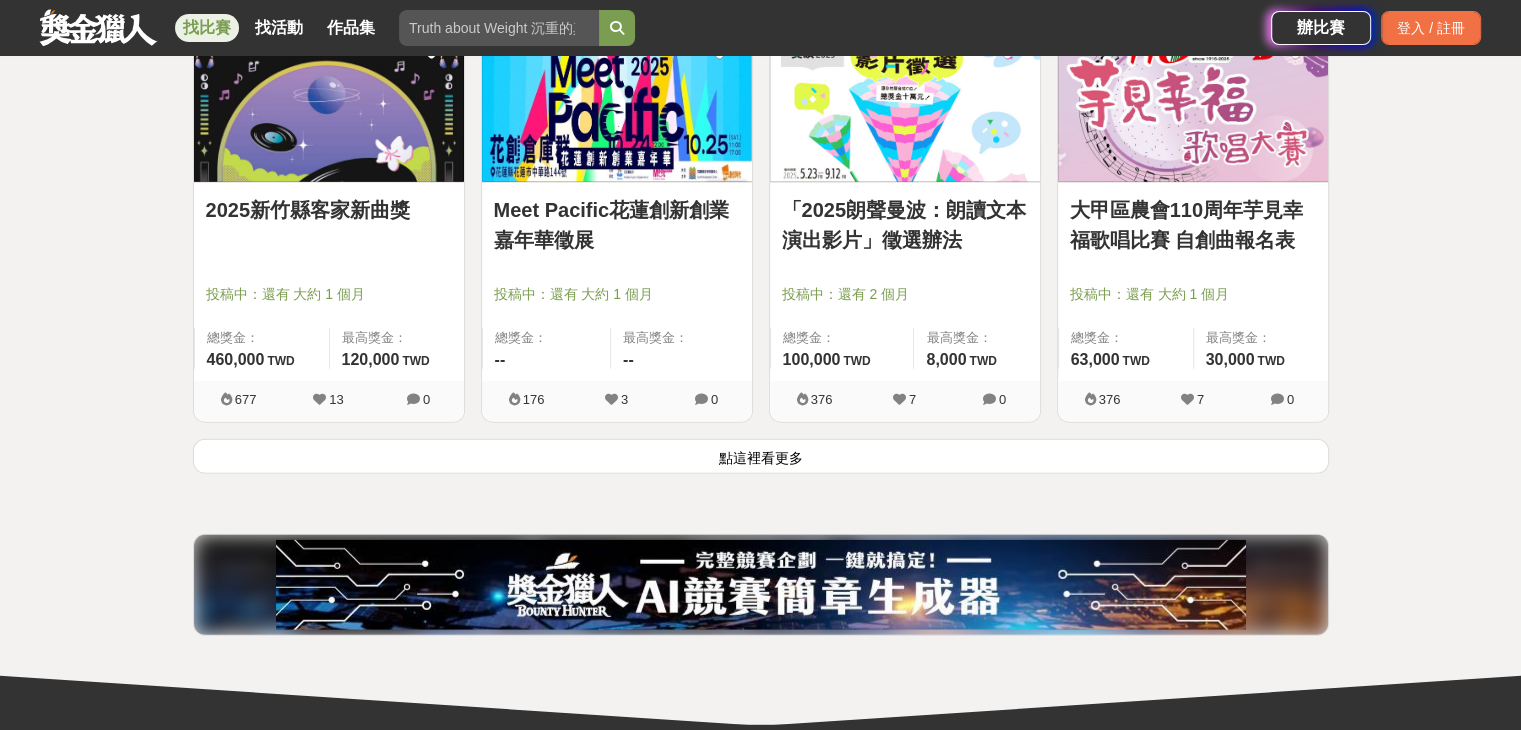 click on "點這裡看更多" at bounding box center [761, 456] 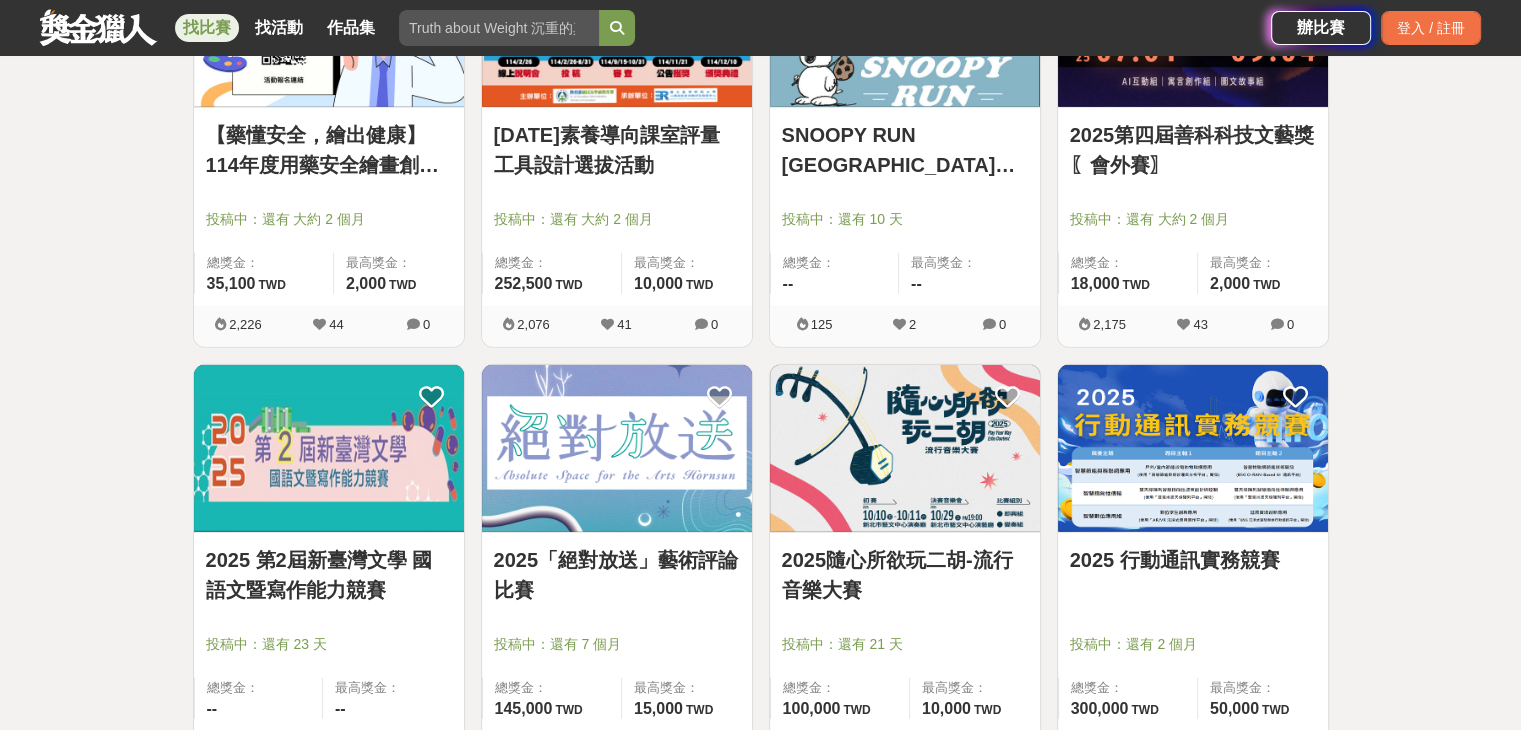 scroll, scrollTop: 28424, scrollLeft: 0, axis: vertical 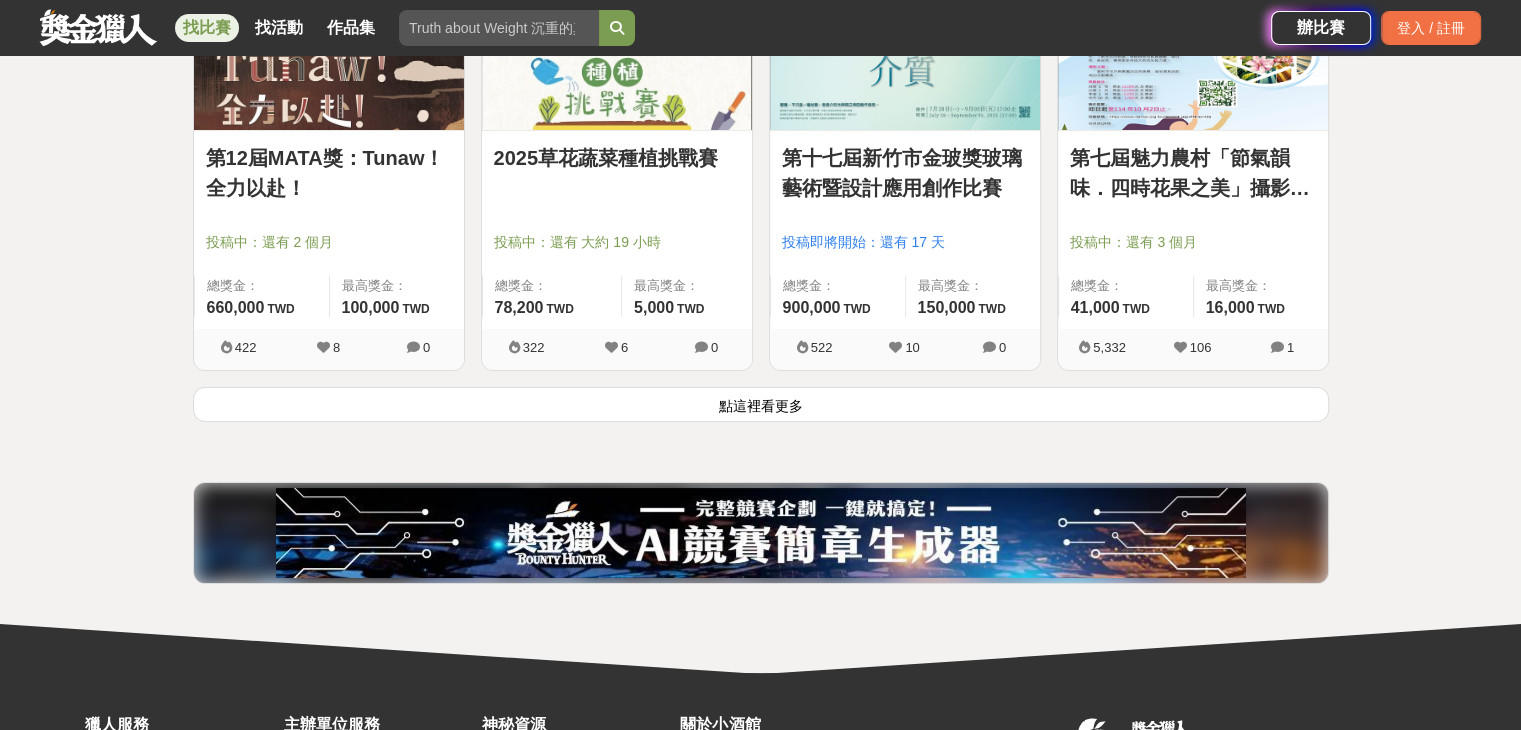 click on "點這裡看更多" at bounding box center (761, 404) 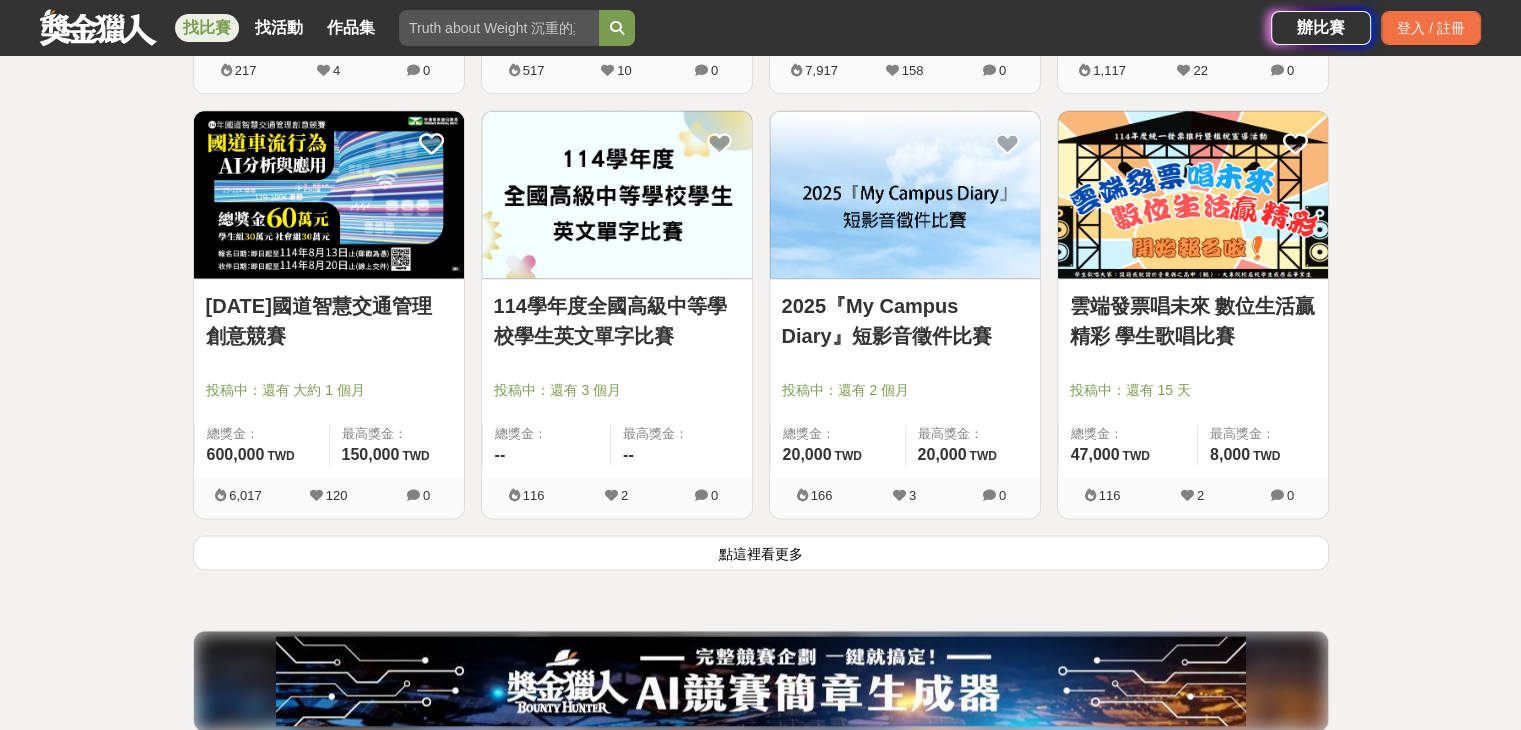 scroll, scrollTop: 33124, scrollLeft: 0, axis: vertical 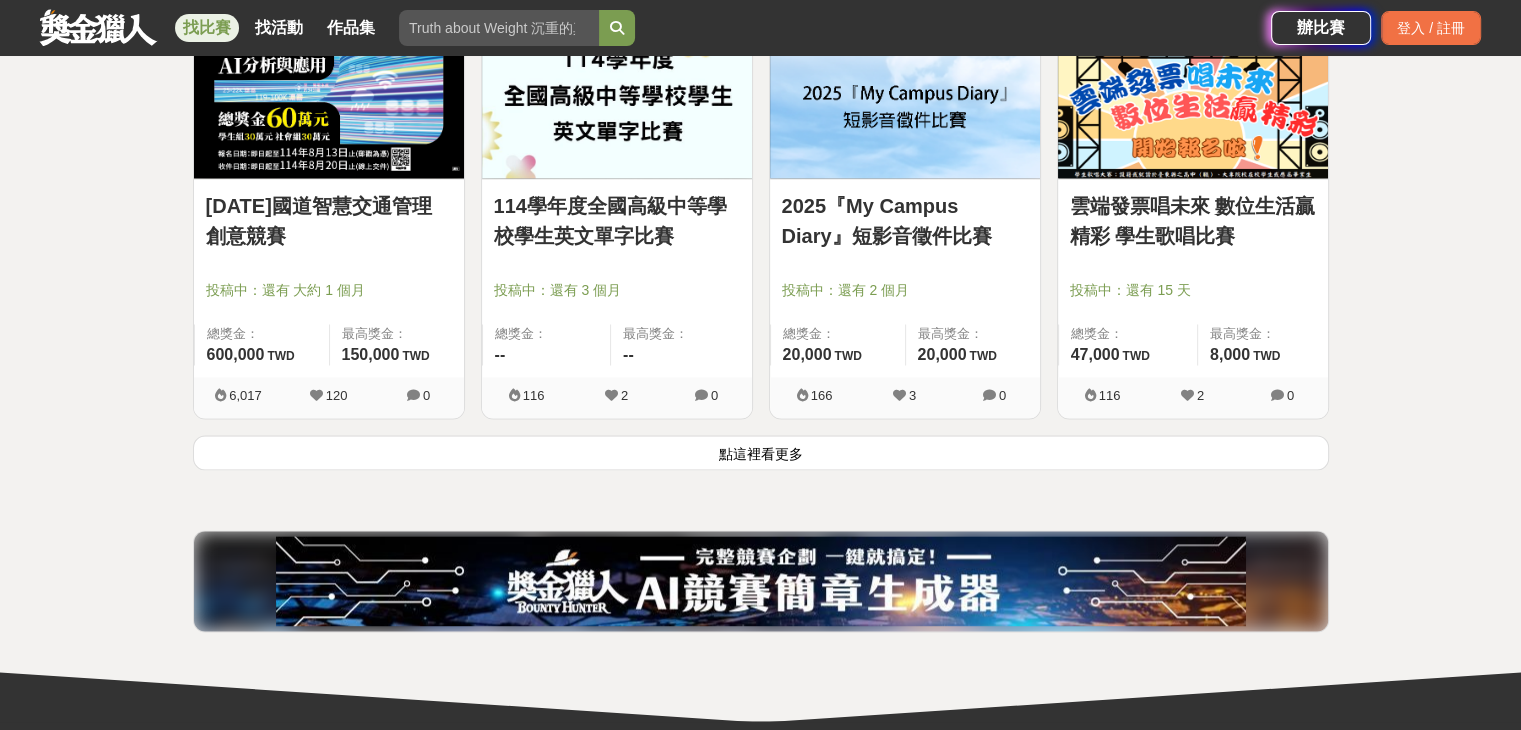click on "點這裡看更多" at bounding box center [761, 452] 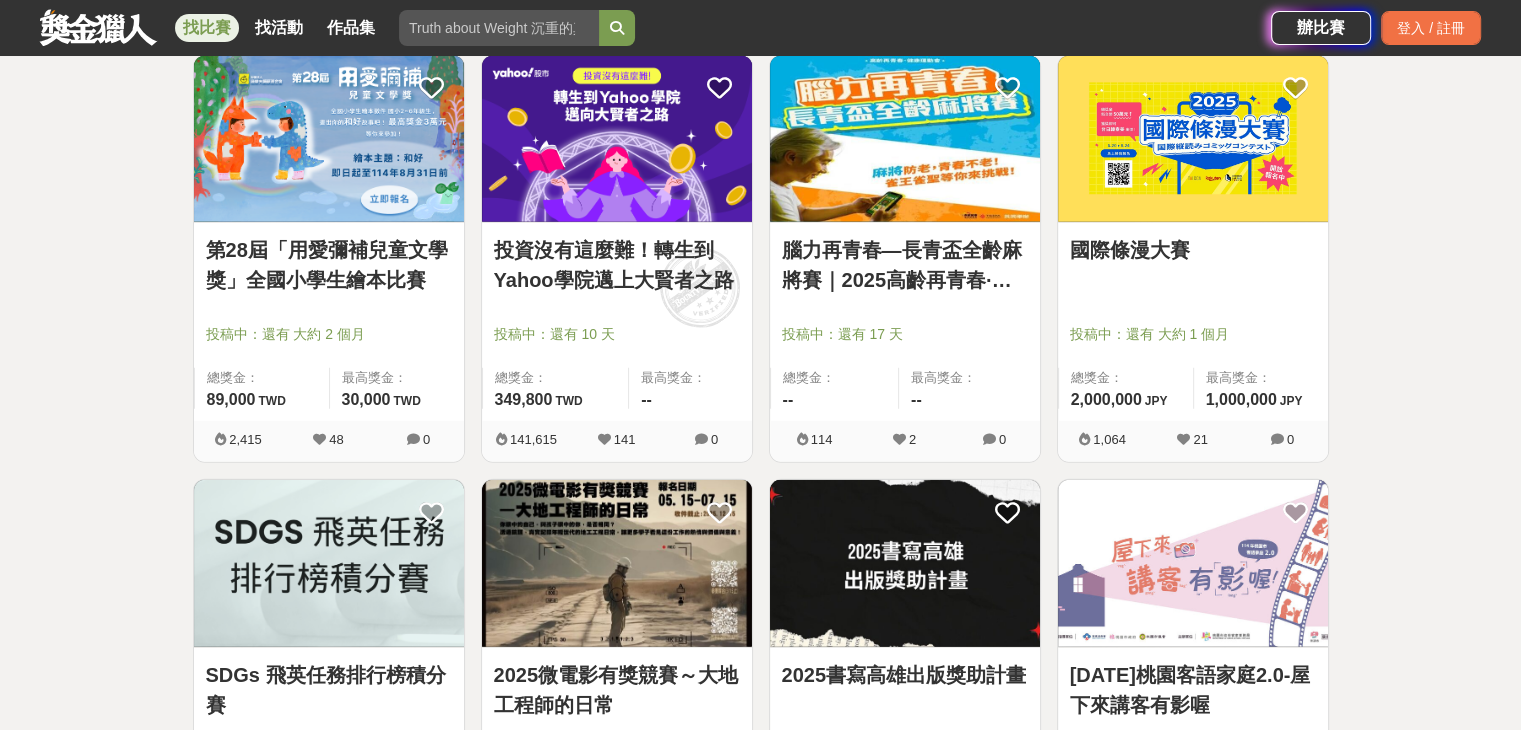 scroll, scrollTop: 35224, scrollLeft: 0, axis: vertical 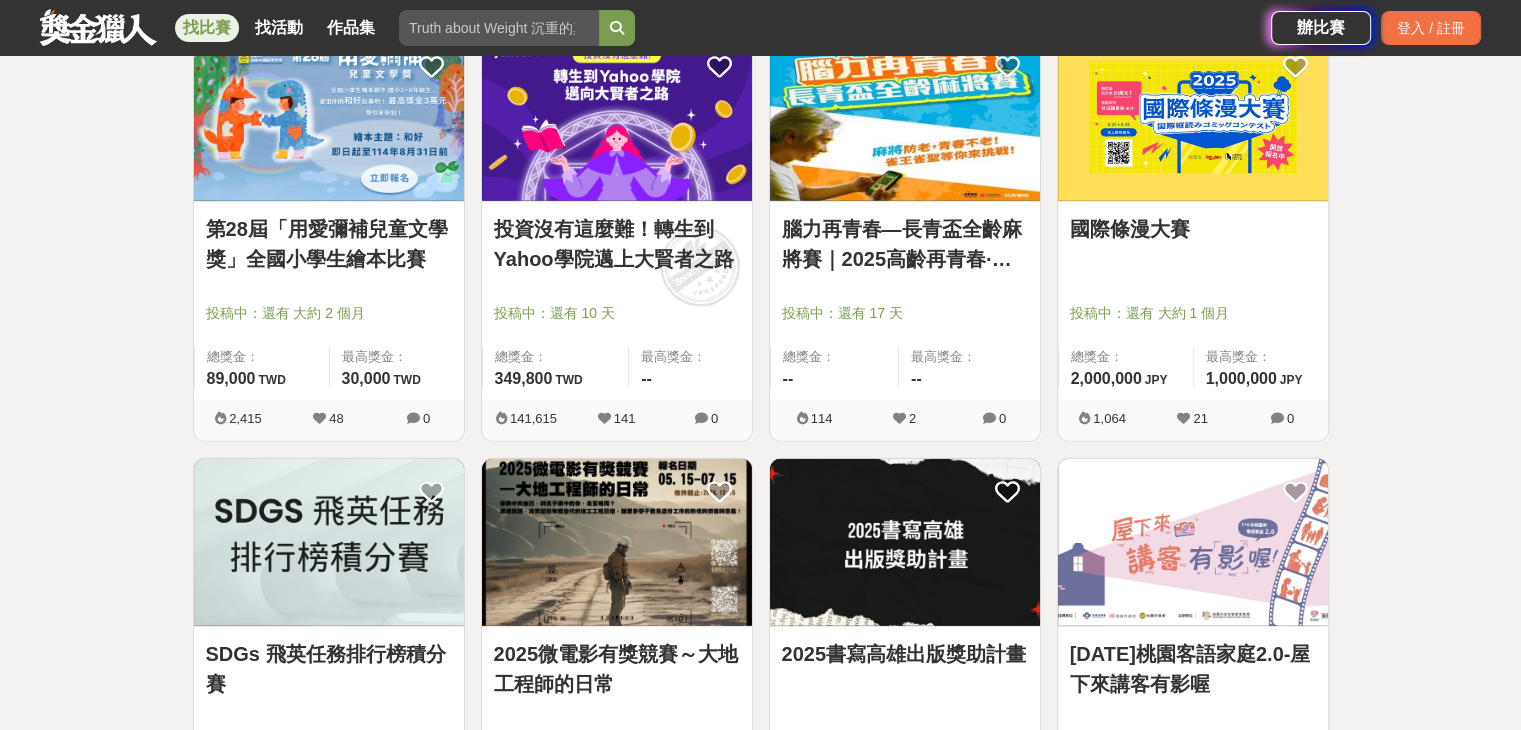drag, startPoint x: 1201, startPoint y: 117, endPoint x: 57, endPoint y: 541, distance: 1220.0459 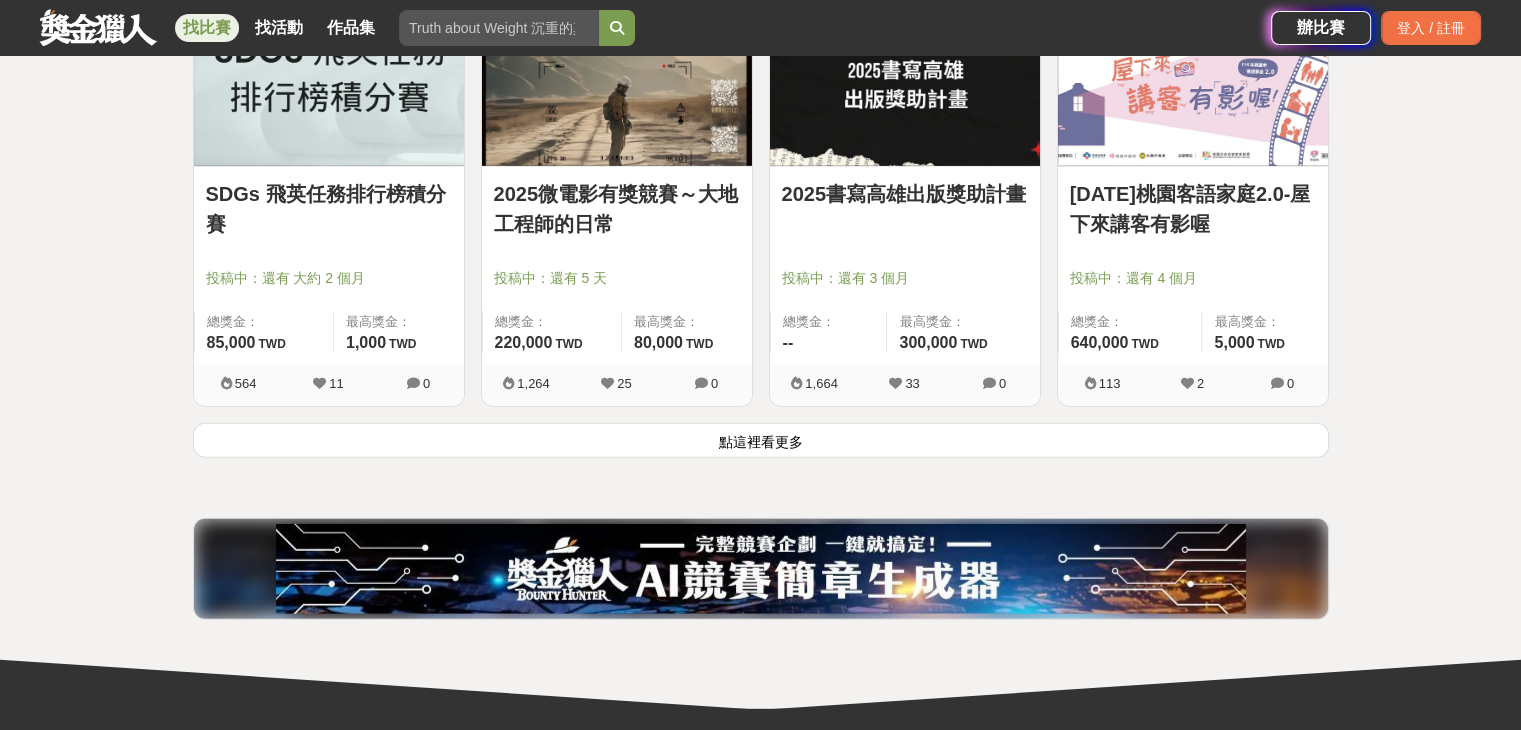 scroll, scrollTop: 35624, scrollLeft: 0, axis: vertical 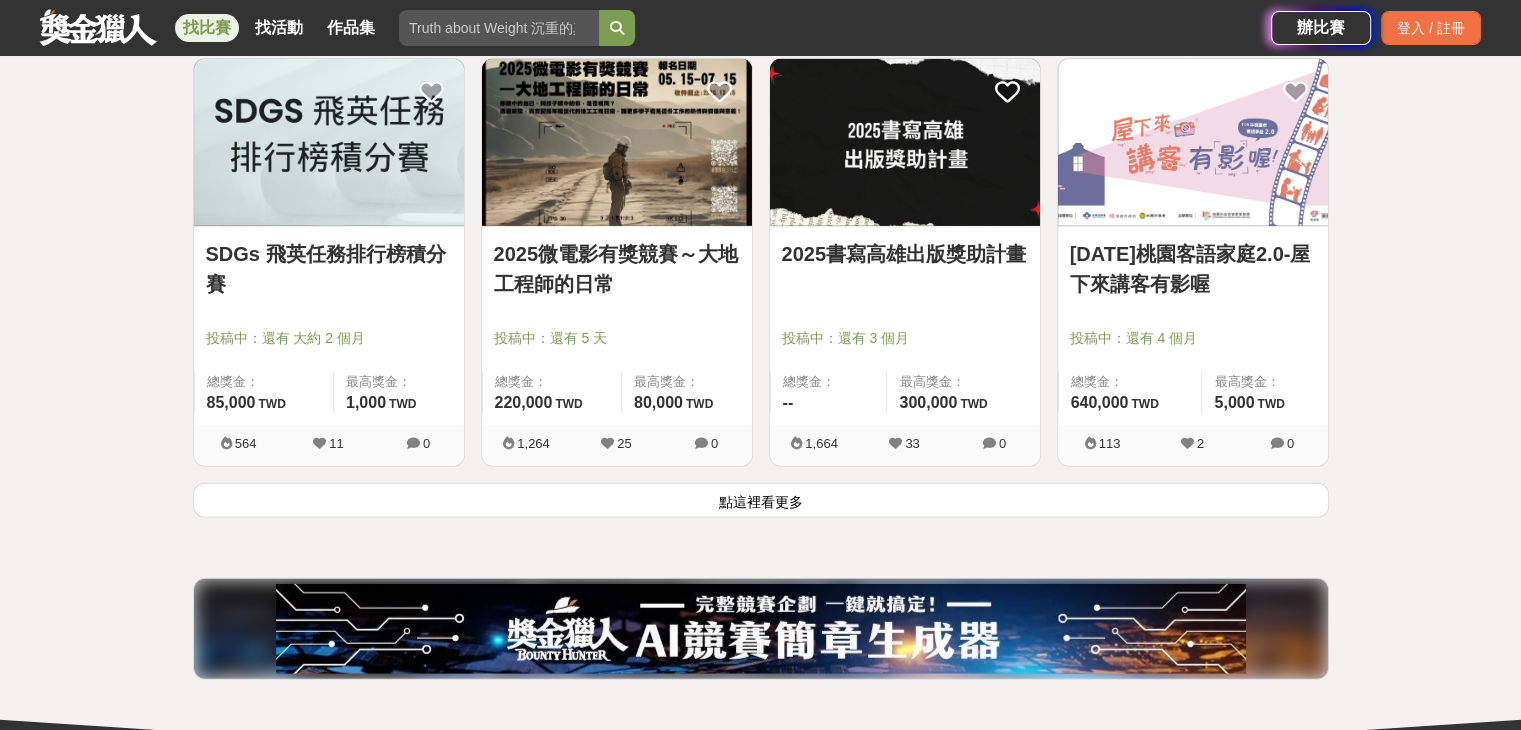click on "點這裡看更多" at bounding box center [761, 500] 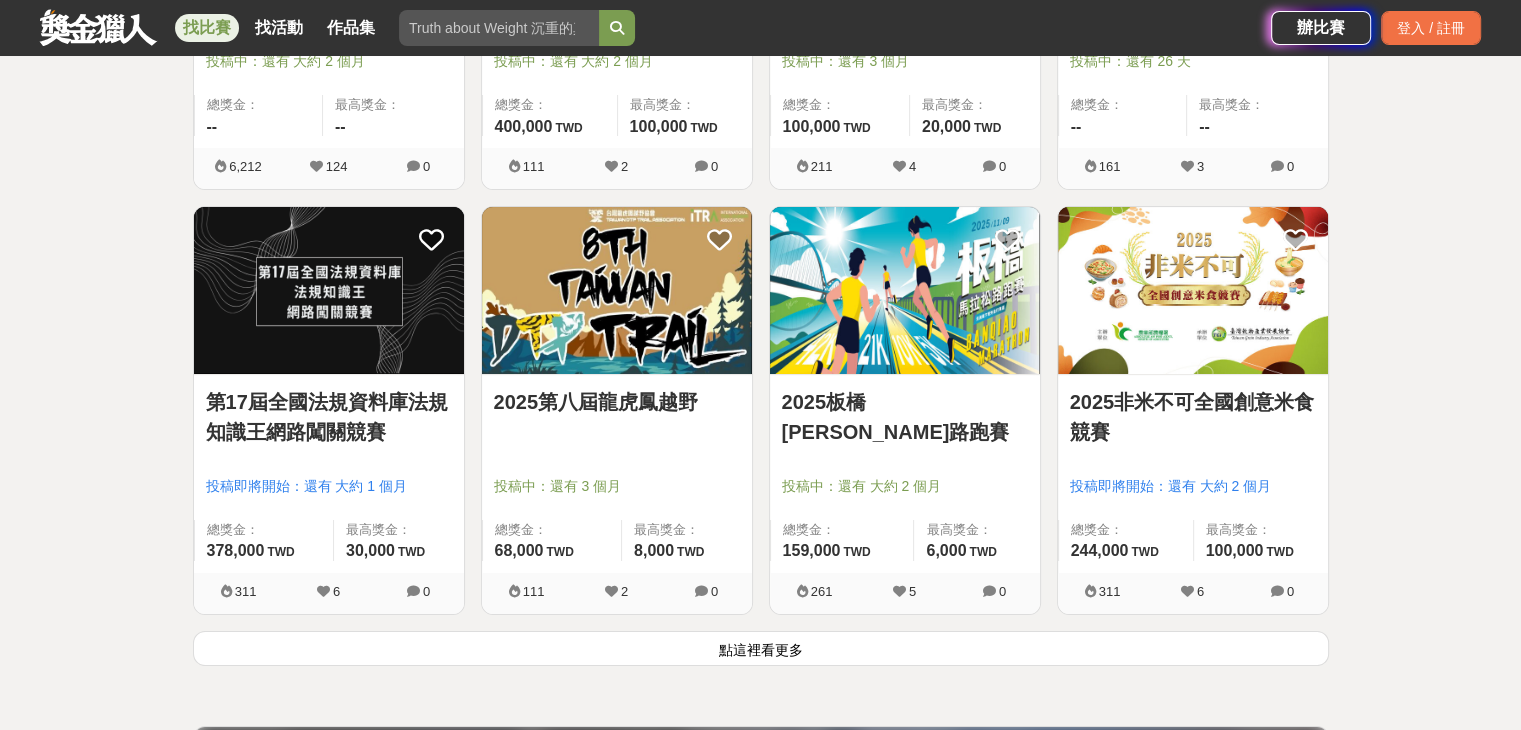 scroll, scrollTop: 38024, scrollLeft: 0, axis: vertical 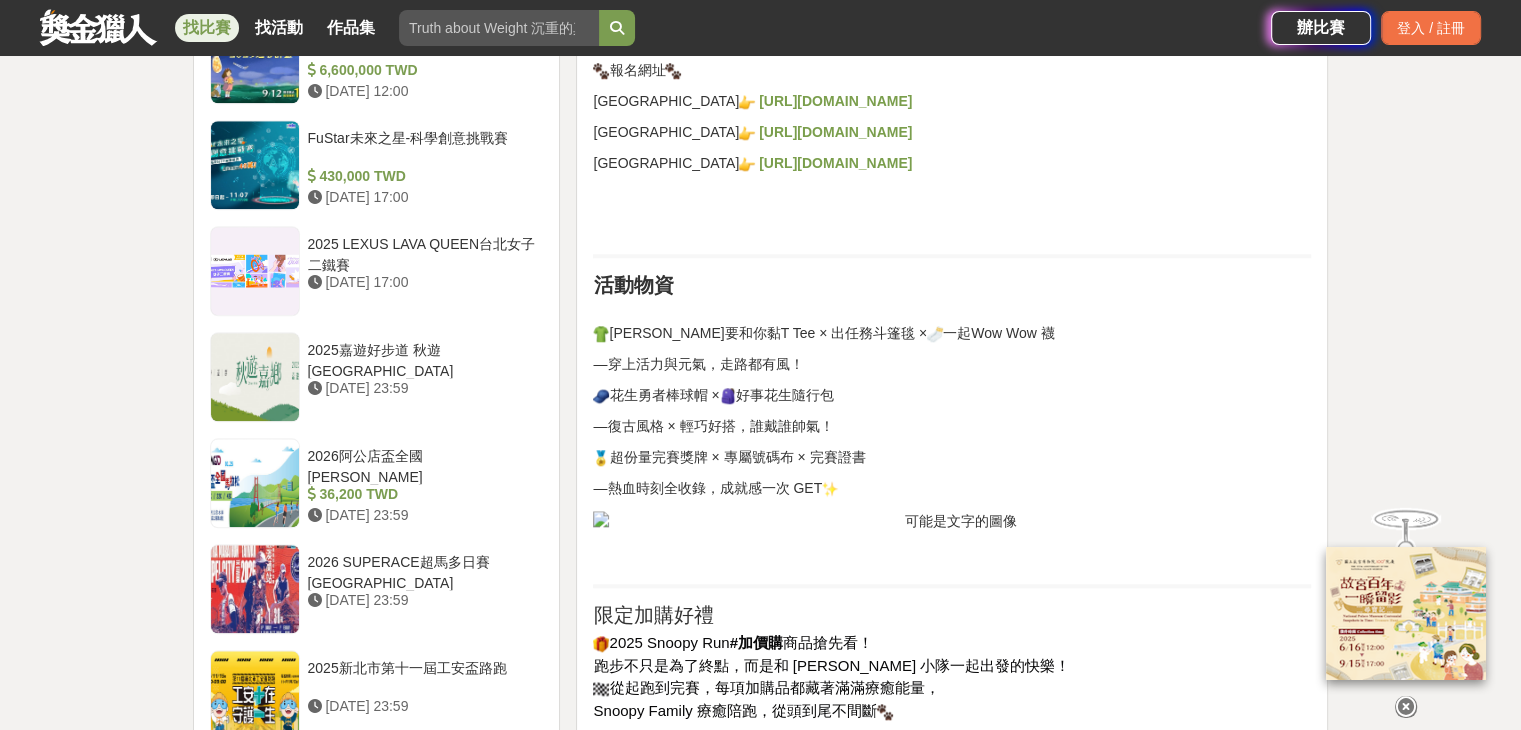 click on "https://irunner.biji.co/2025SnoopyRun-KHH" at bounding box center [835, 163] 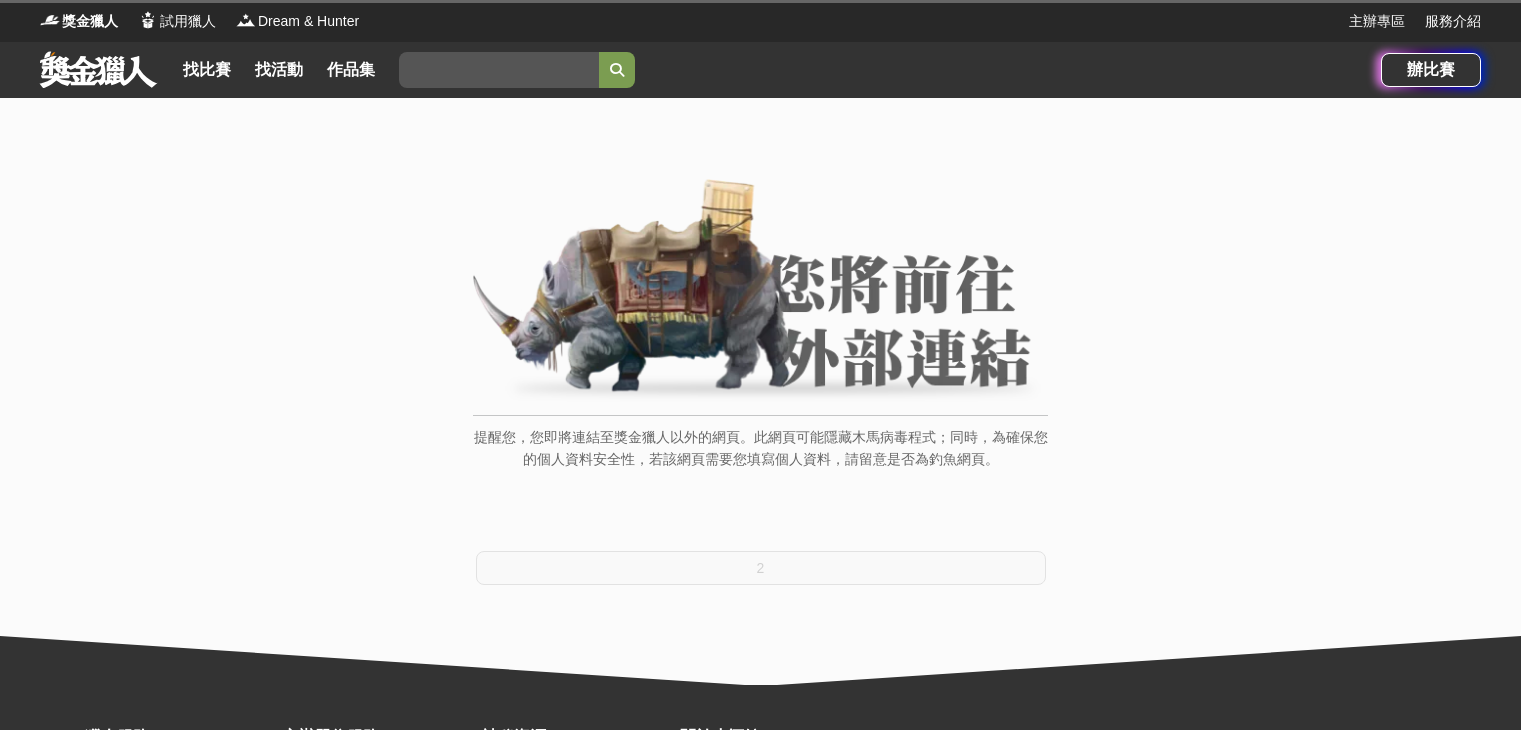 scroll, scrollTop: 0, scrollLeft: 0, axis: both 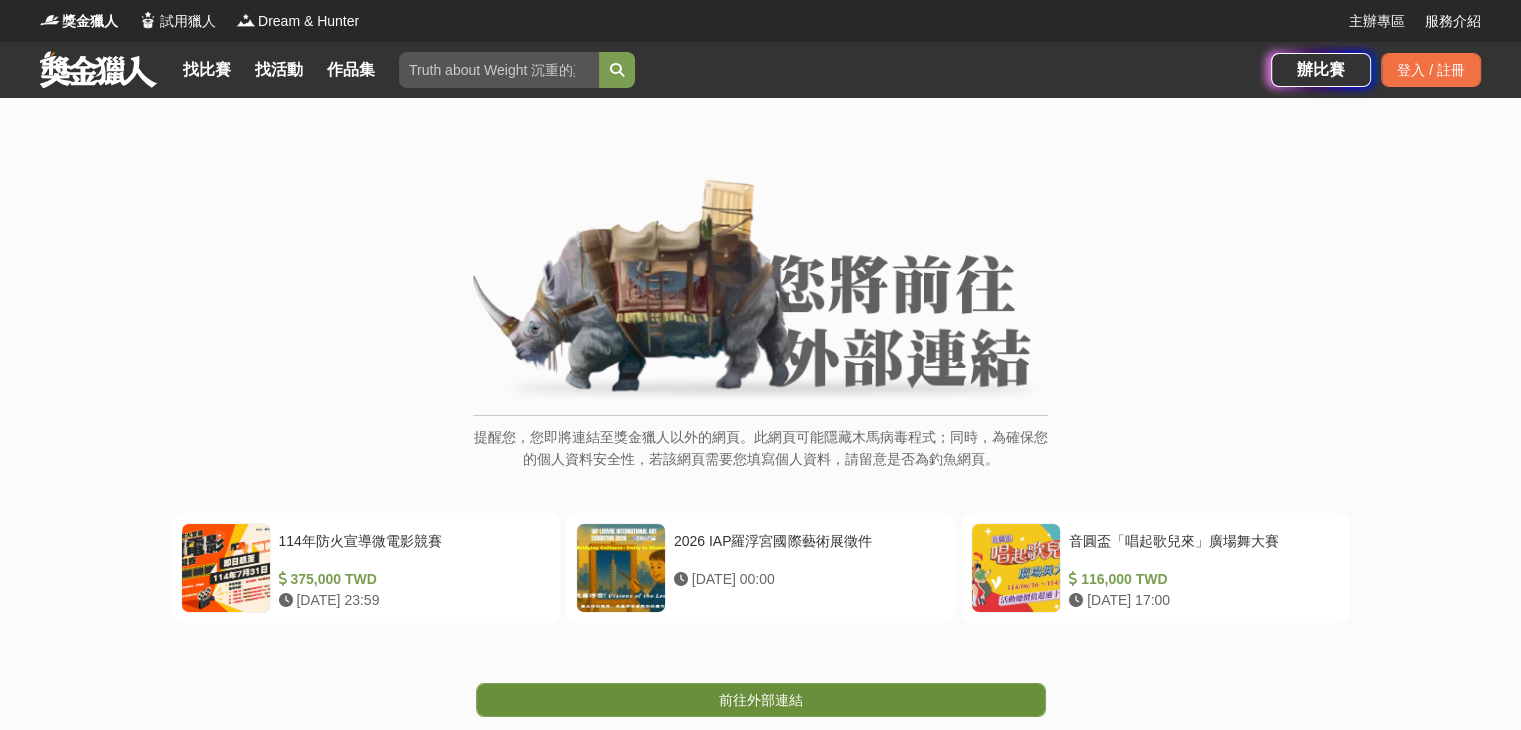 click on "前往外部連結" at bounding box center [761, 700] 